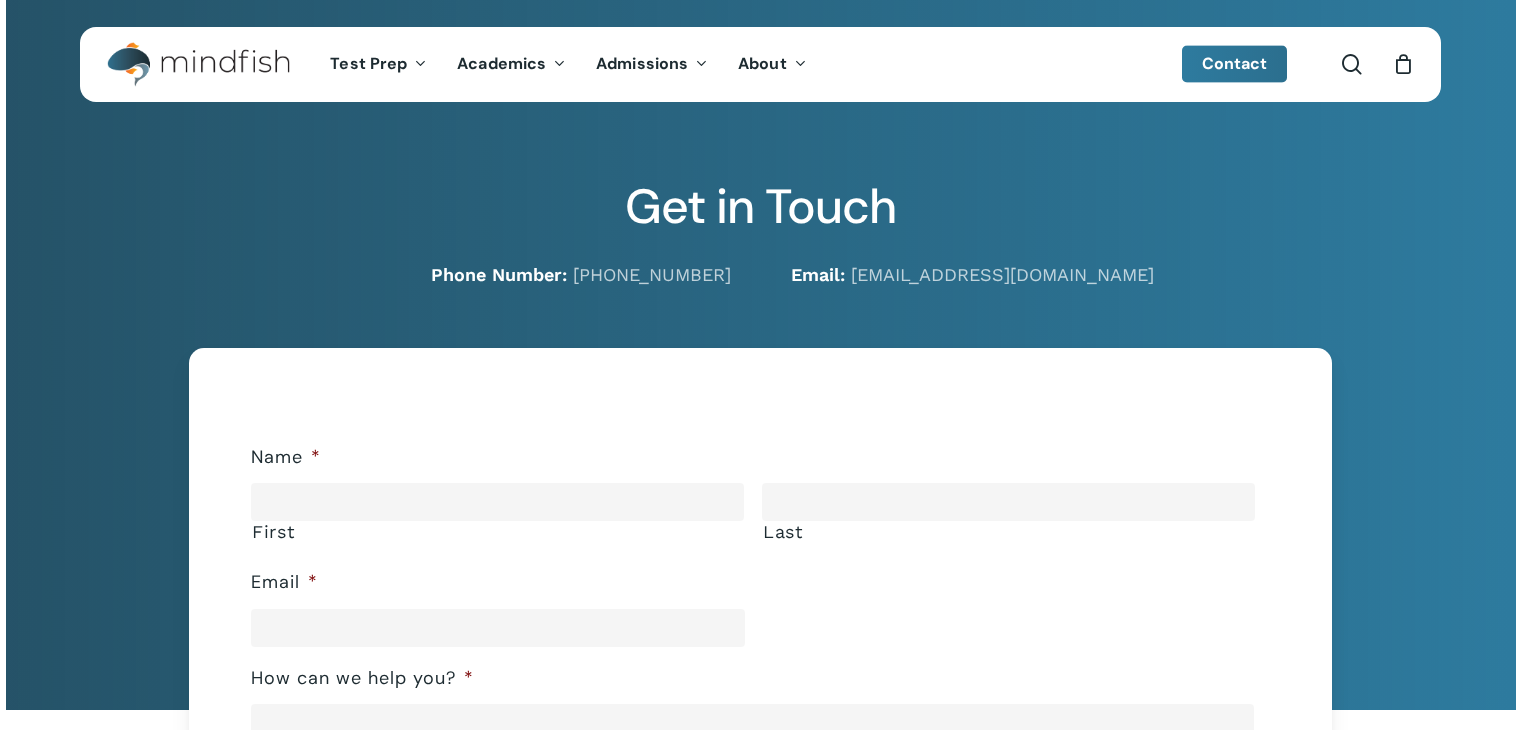 scroll, scrollTop: 0, scrollLeft: 0, axis: both 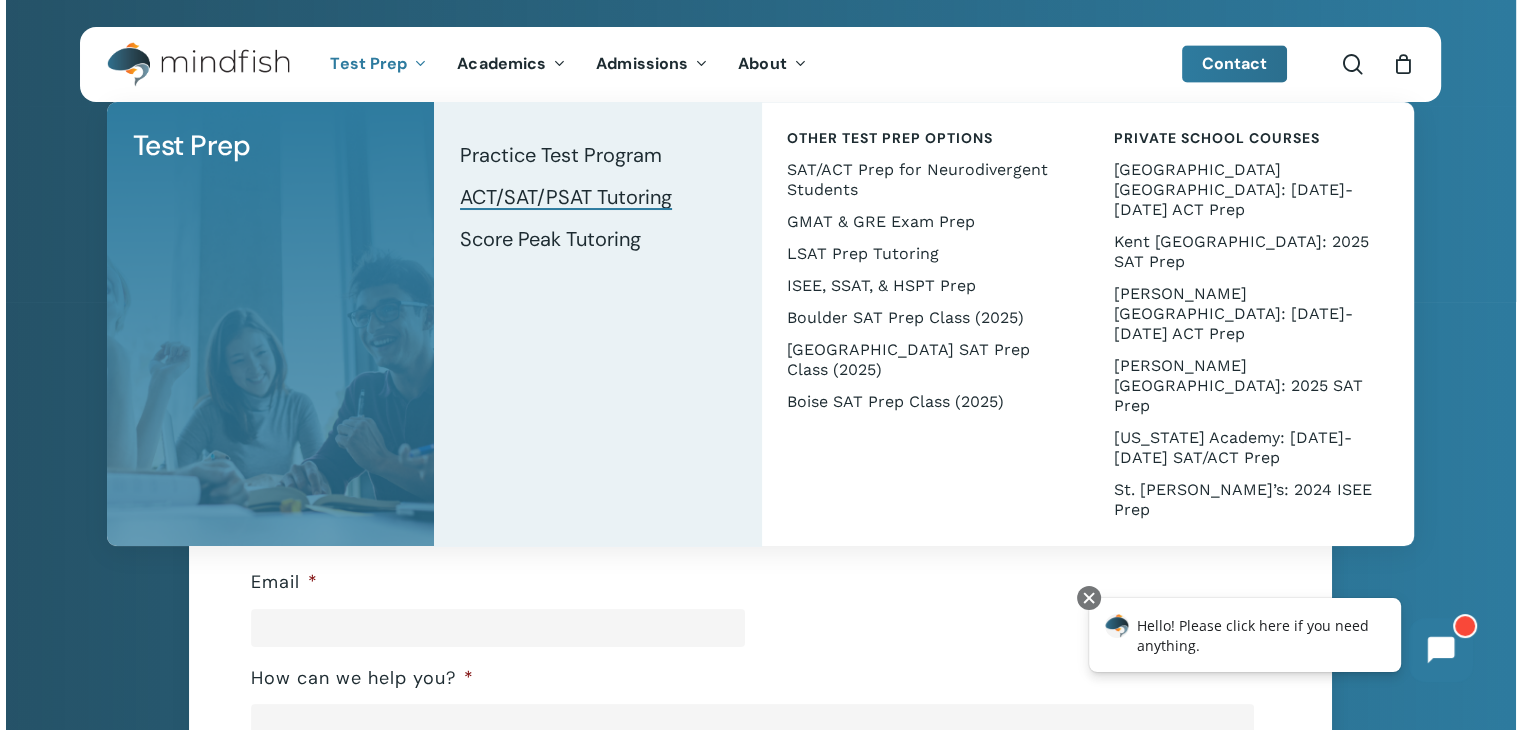 click on "ACT/SAT/PSAT Tutoring" at bounding box center [566, 197] 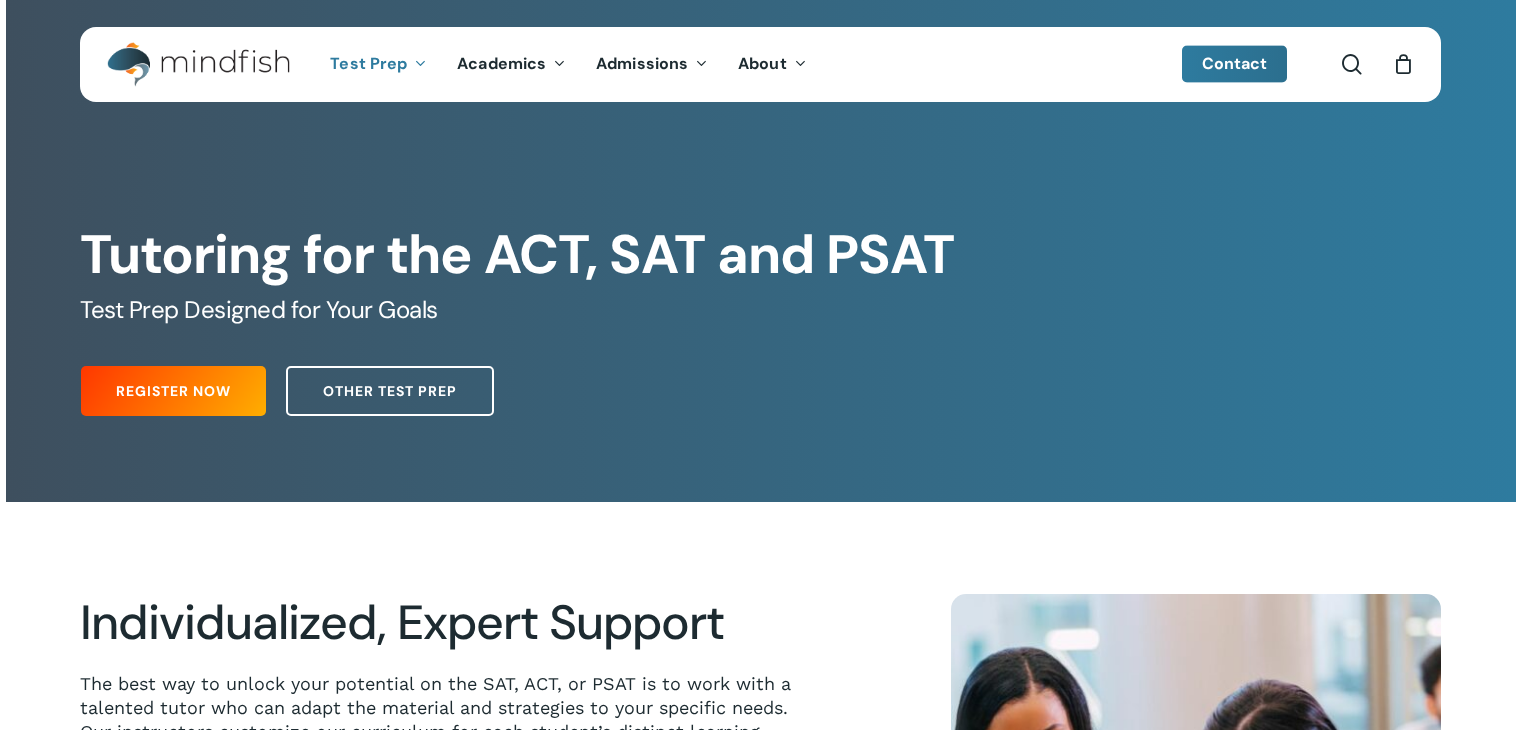 scroll, scrollTop: 0, scrollLeft: 0, axis: both 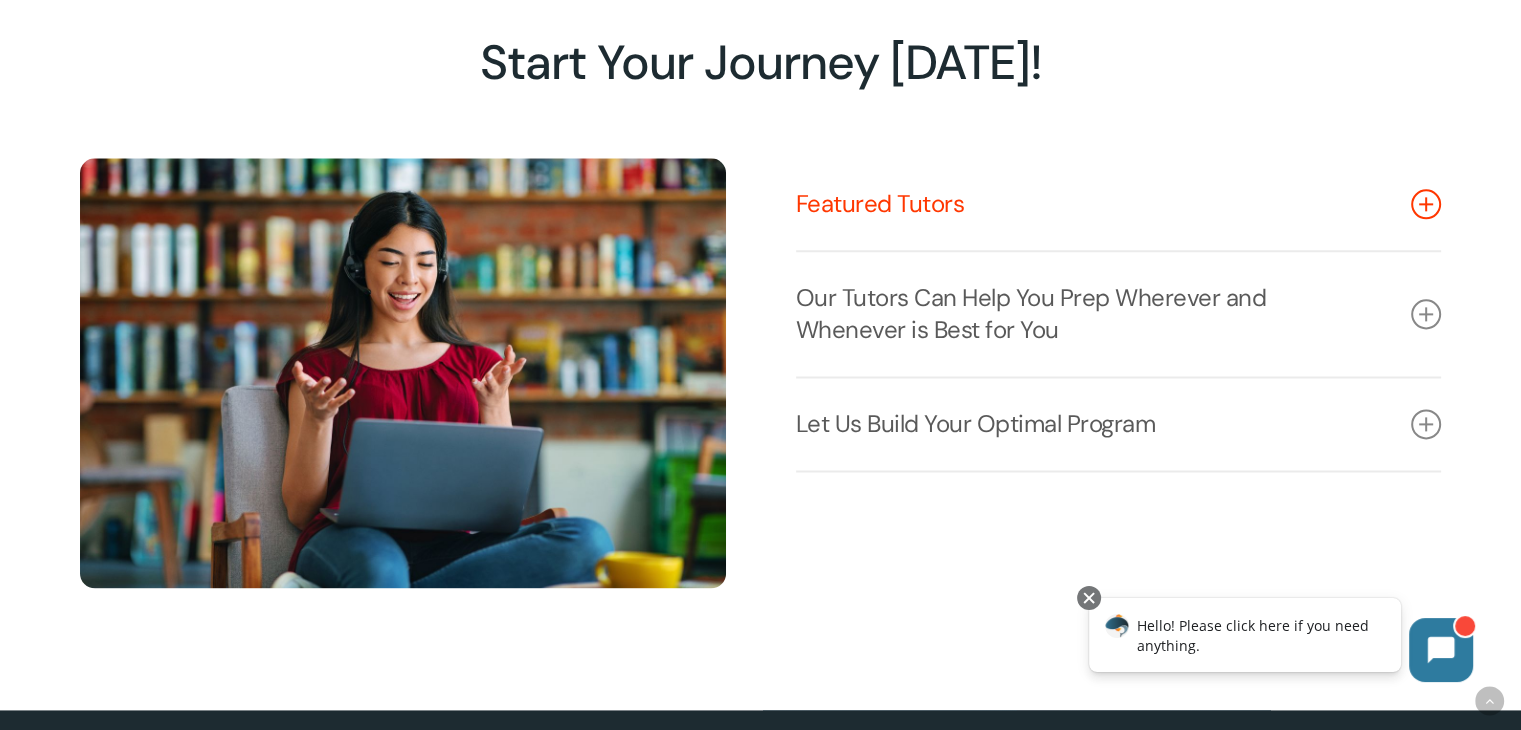 click on "Featured Tutors" at bounding box center (1119, 204) 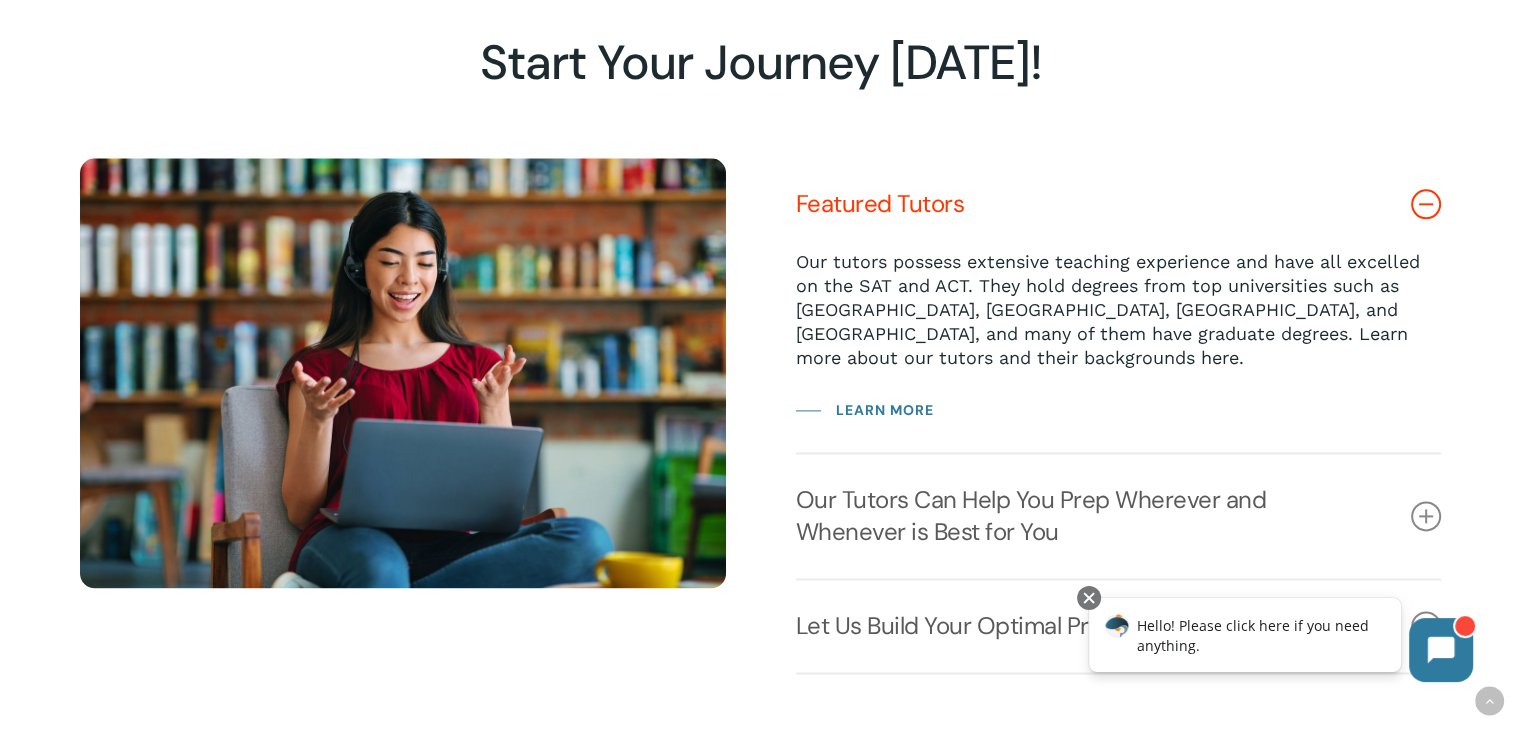 click on "Featured Tutors" at bounding box center [1119, 204] 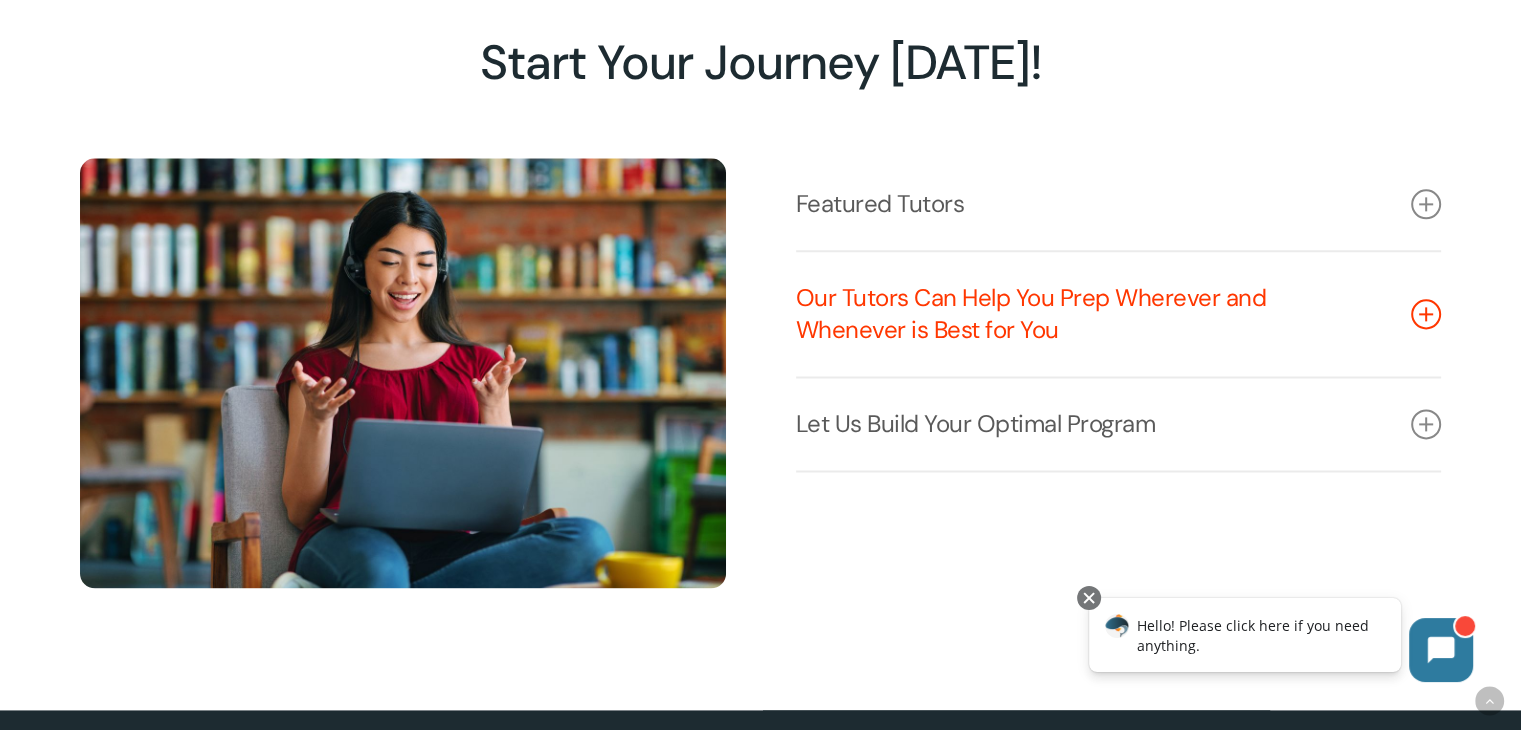 click on "Our Tutors Can Help You Prep Wherever and Whenever is Best for You" at bounding box center (1119, 314) 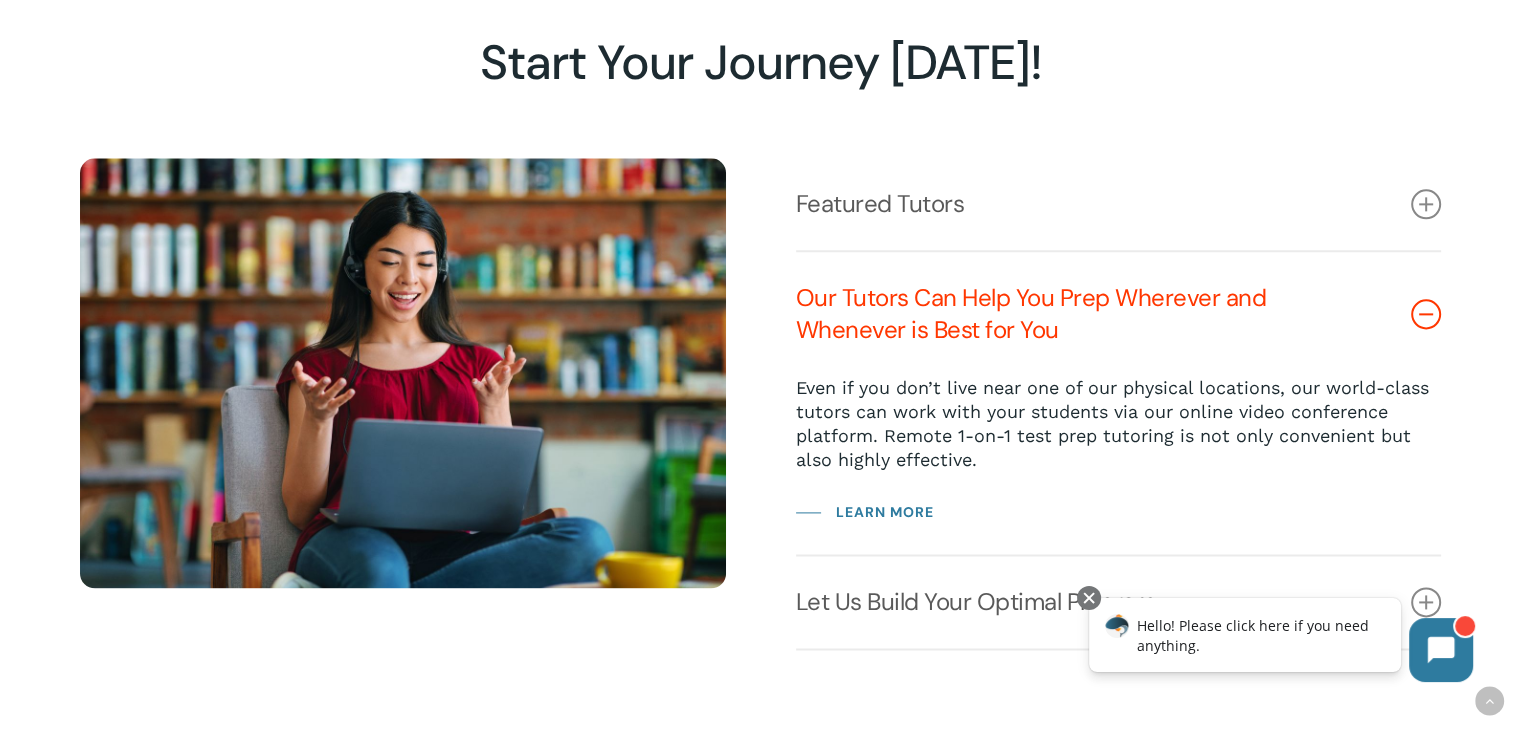click on "Our Tutors Can Help You Prep Wherever and Whenever is Best for You" at bounding box center (1119, 314) 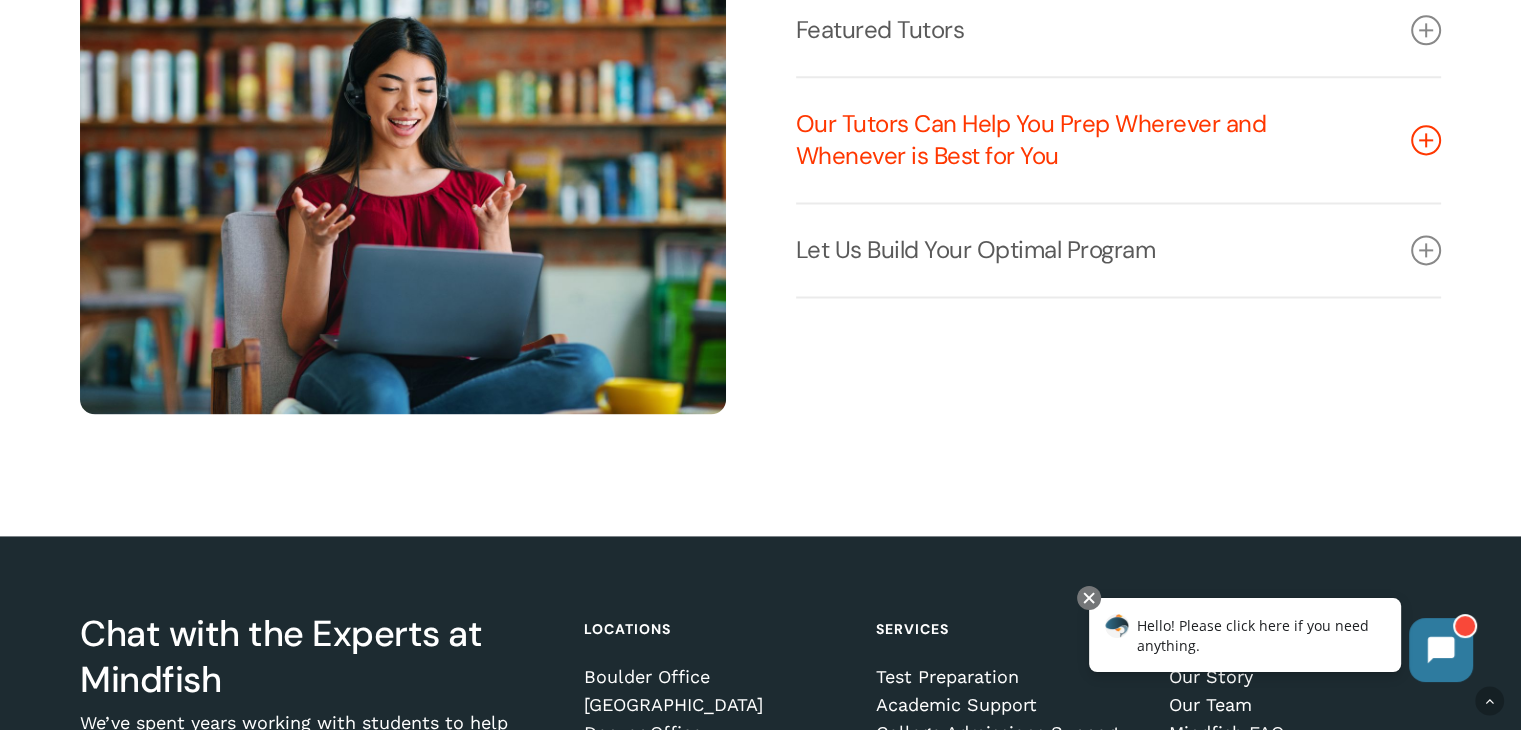 scroll, scrollTop: 2776, scrollLeft: 0, axis: vertical 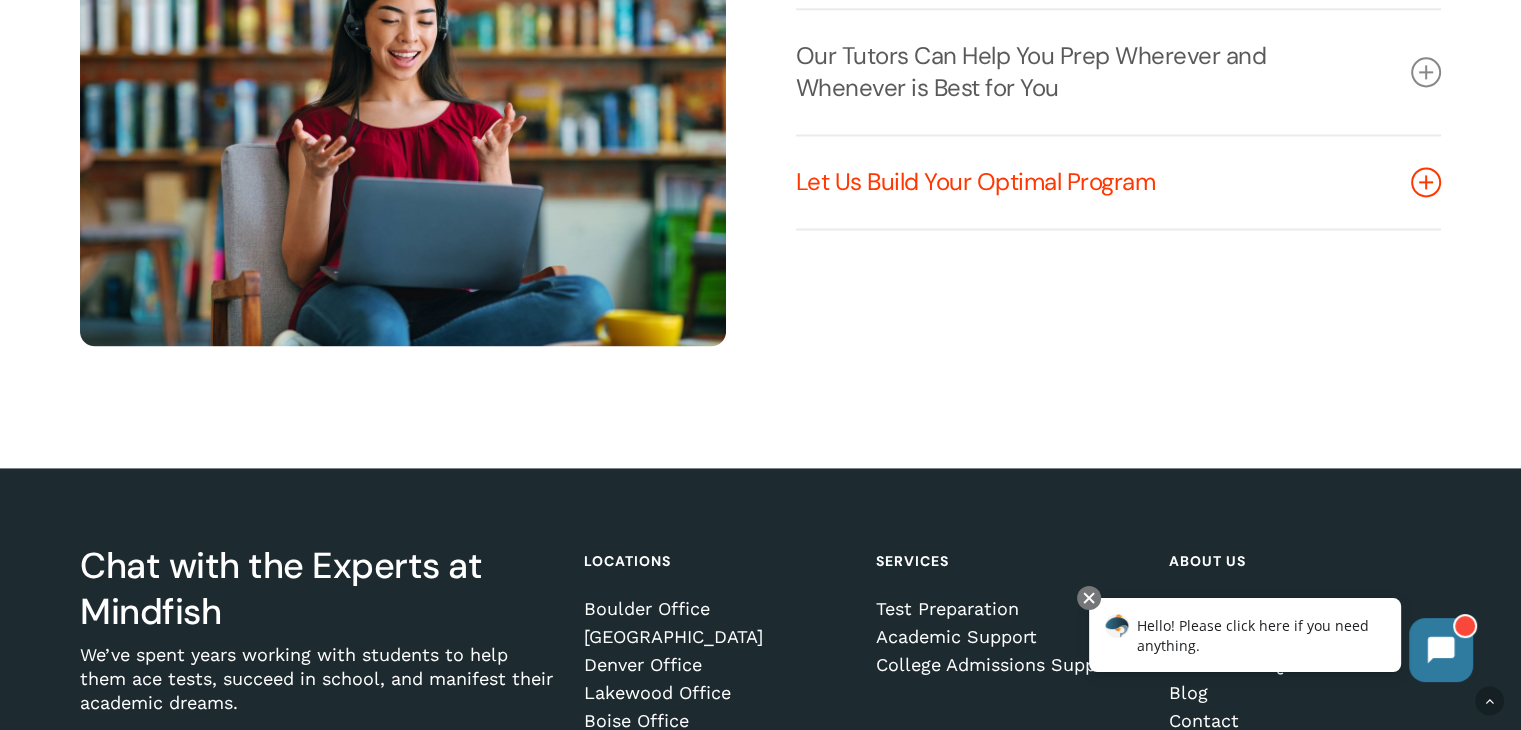 click on "Let Us Build Your Optimal Program" at bounding box center [1119, 182] 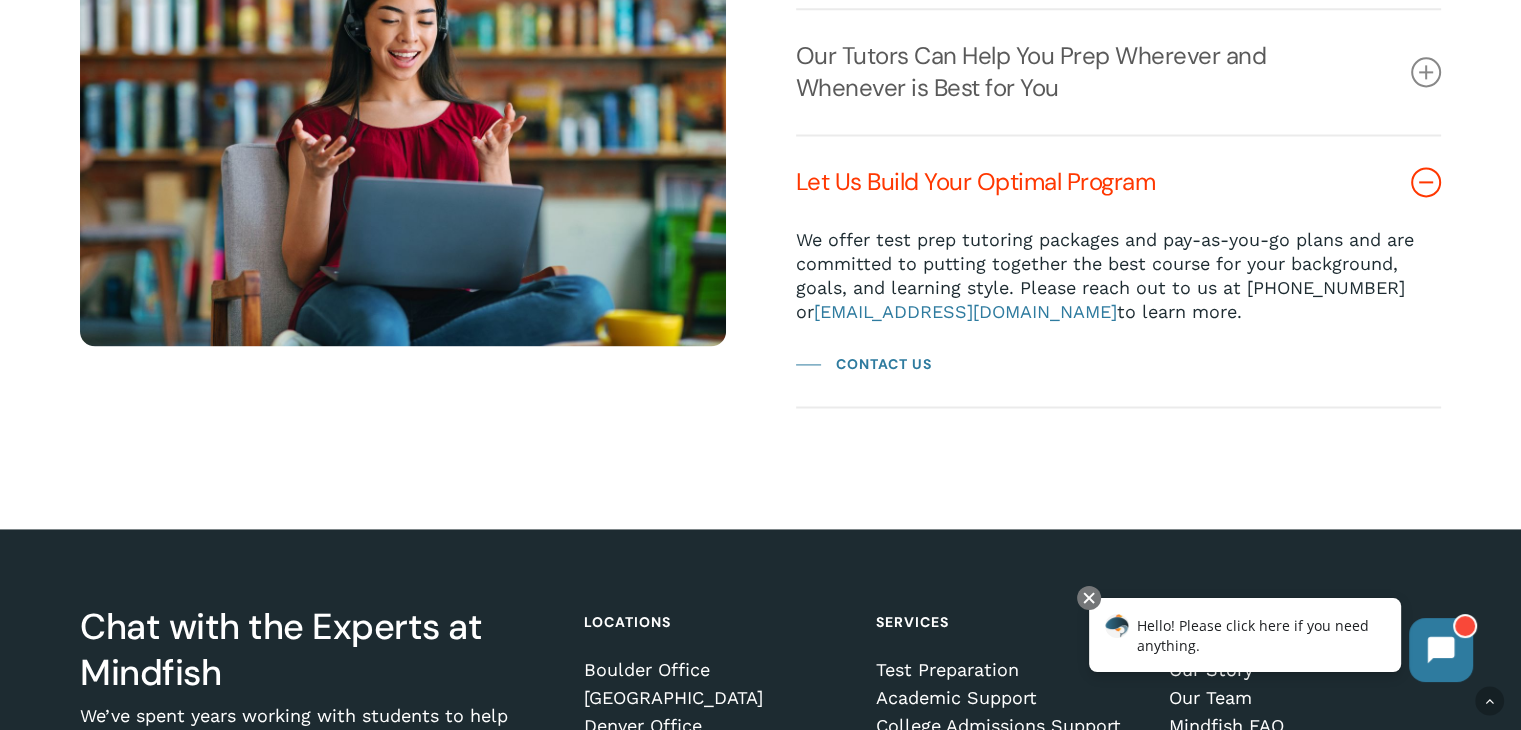 click on "Let Us Build Your Optimal Program" at bounding box center (1119, 182) 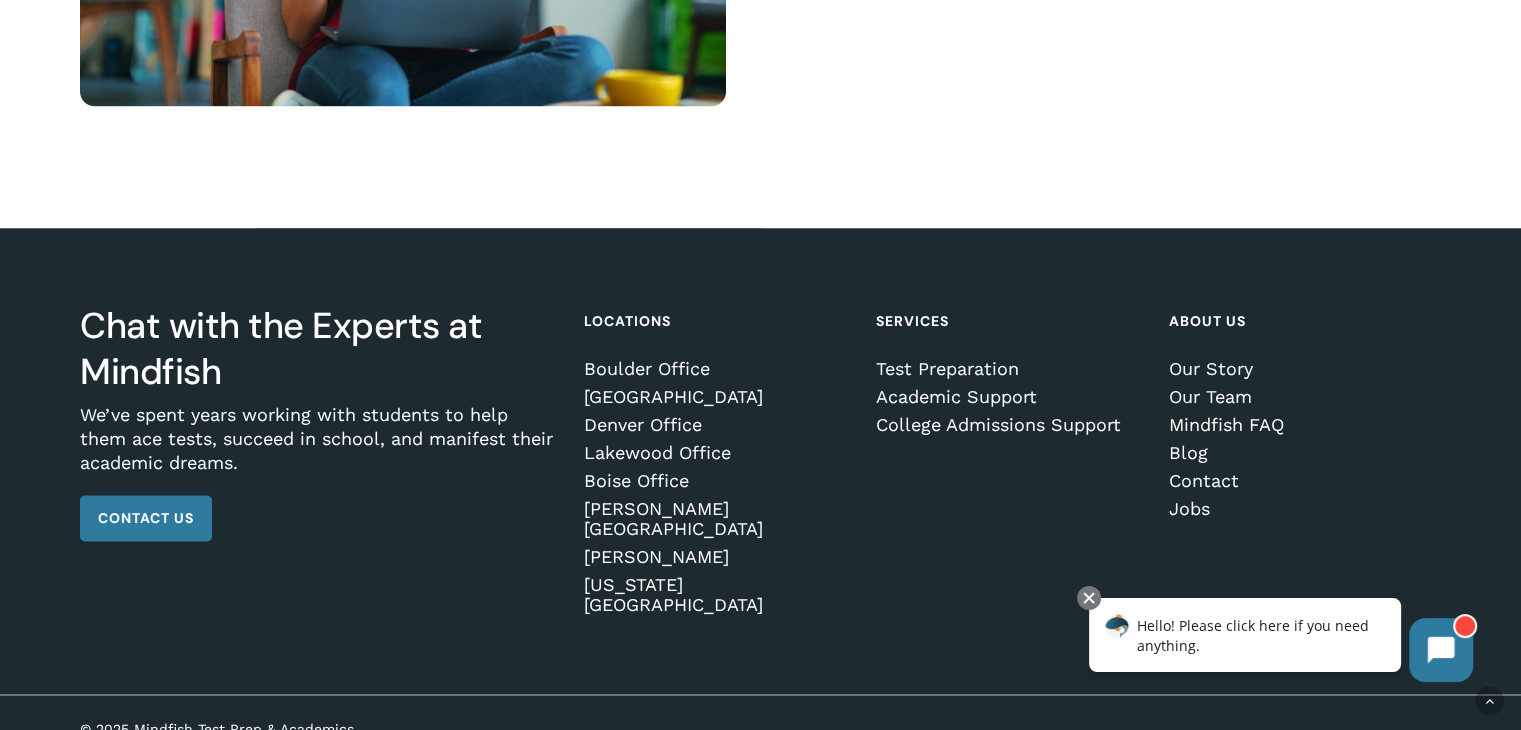 scroll, scrollTop: 3016, scrollLeft: 0, axis: vertical 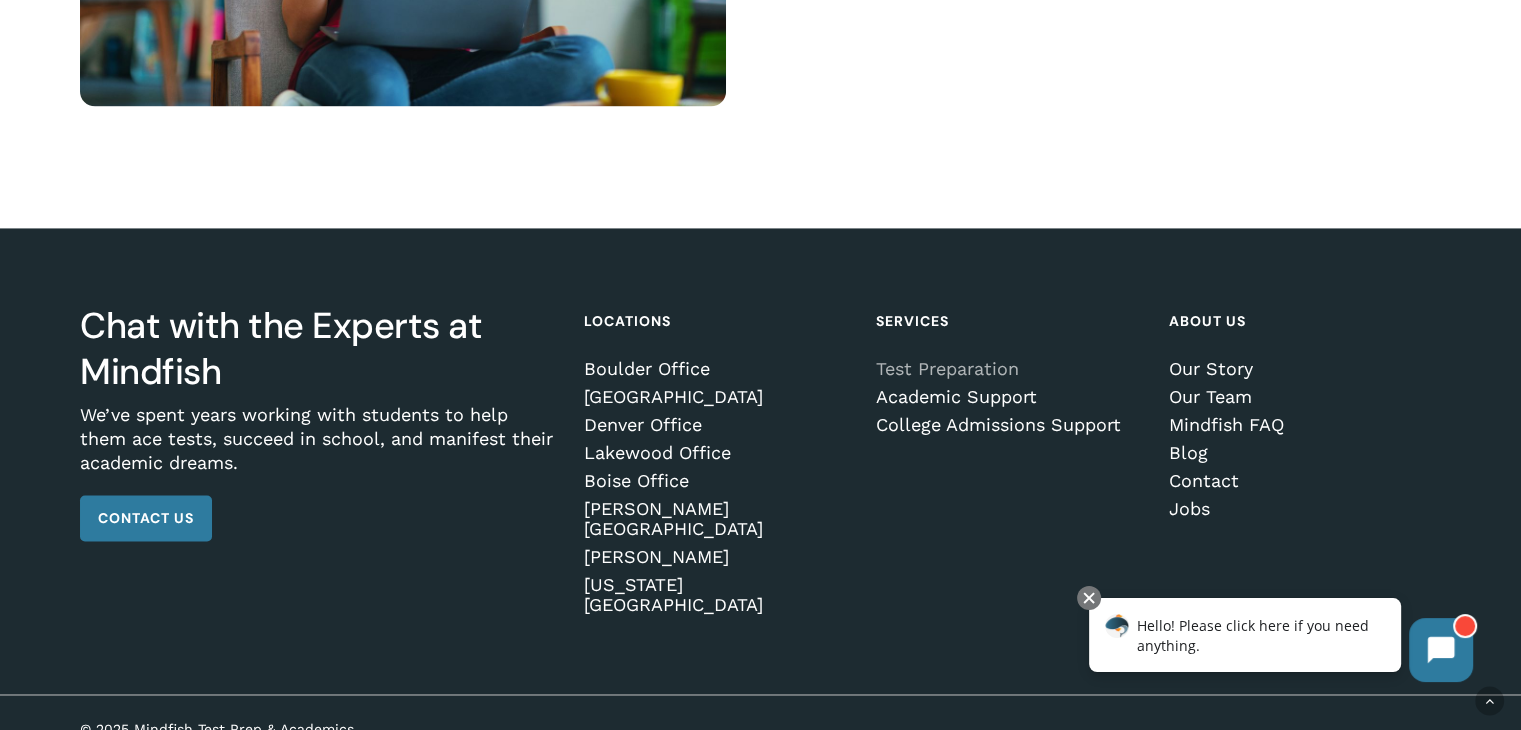 click on "Test Preparation" at bounding box center [1008, 369] 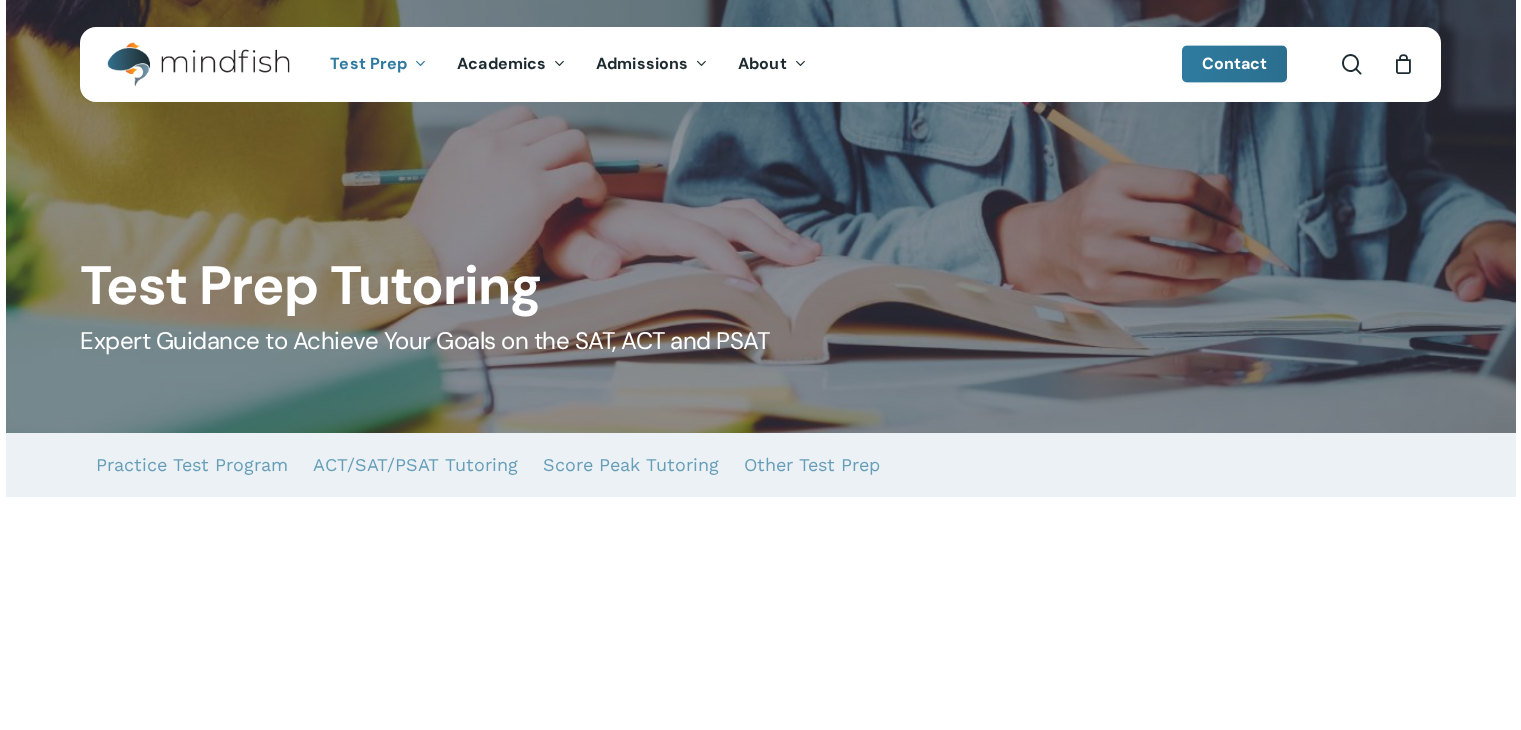 scroll, scrollTop: 0, scrollLeft: 0, axis: both 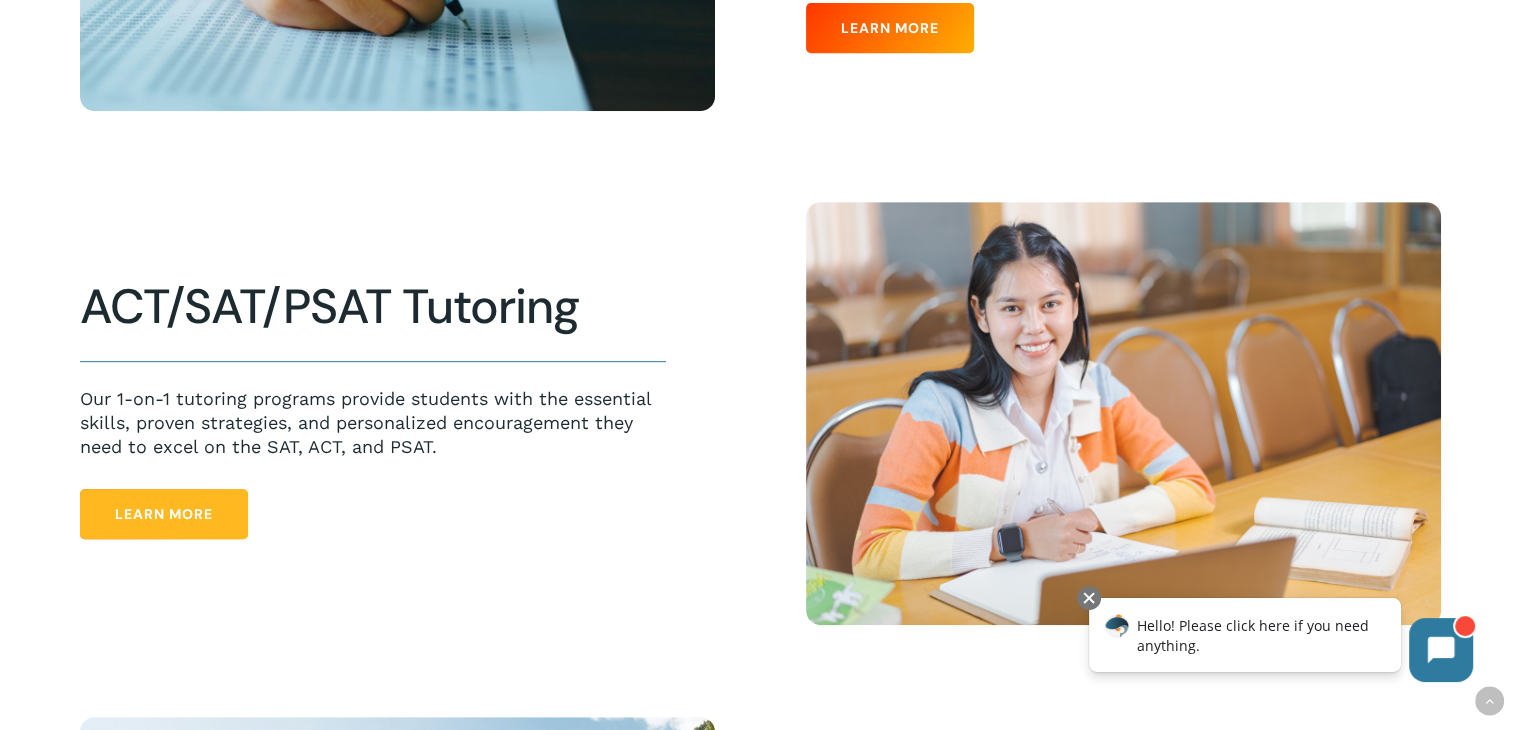 click on "Learn More" at bounding box center (164, 514) 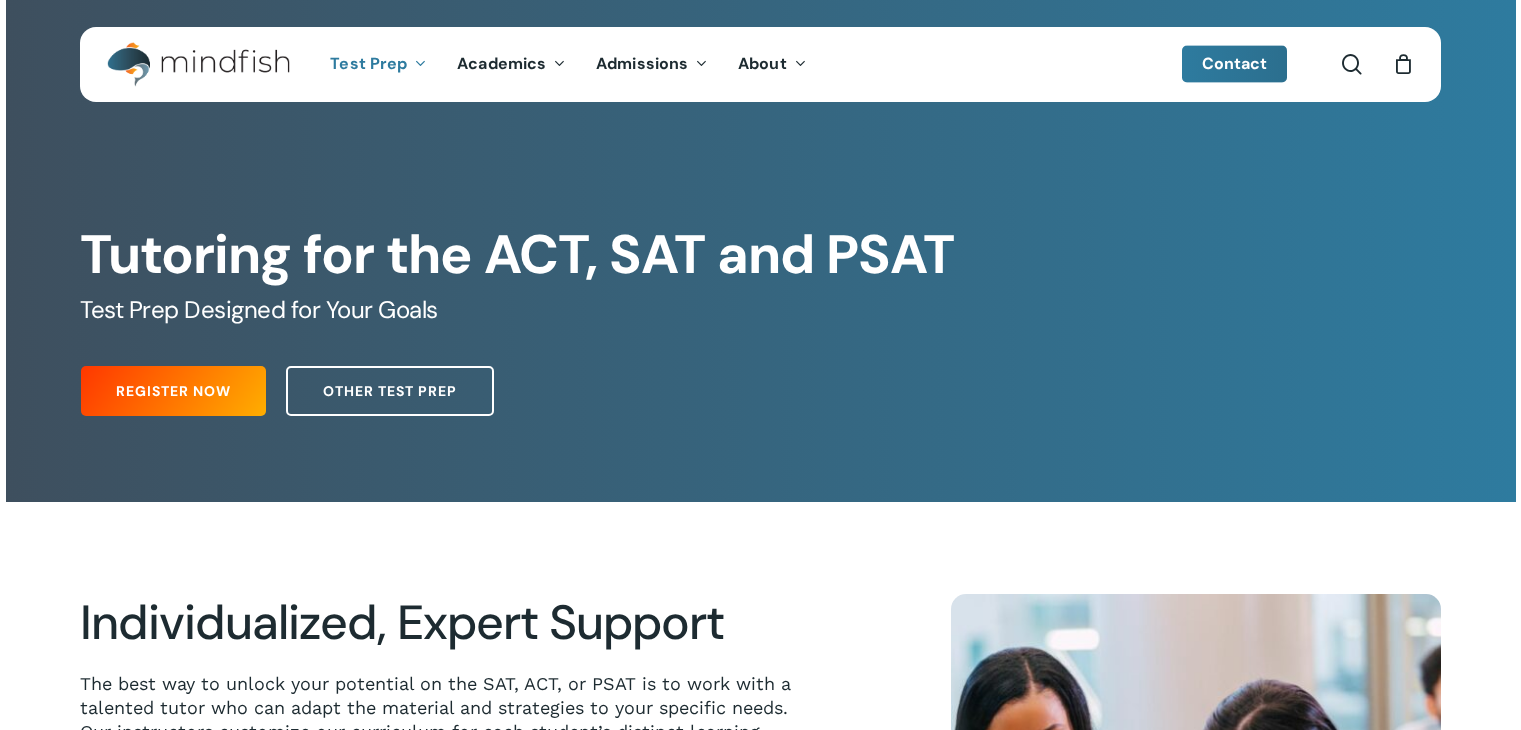 scroll, scrollTop: 0, scrollLeft: 0, axis: both 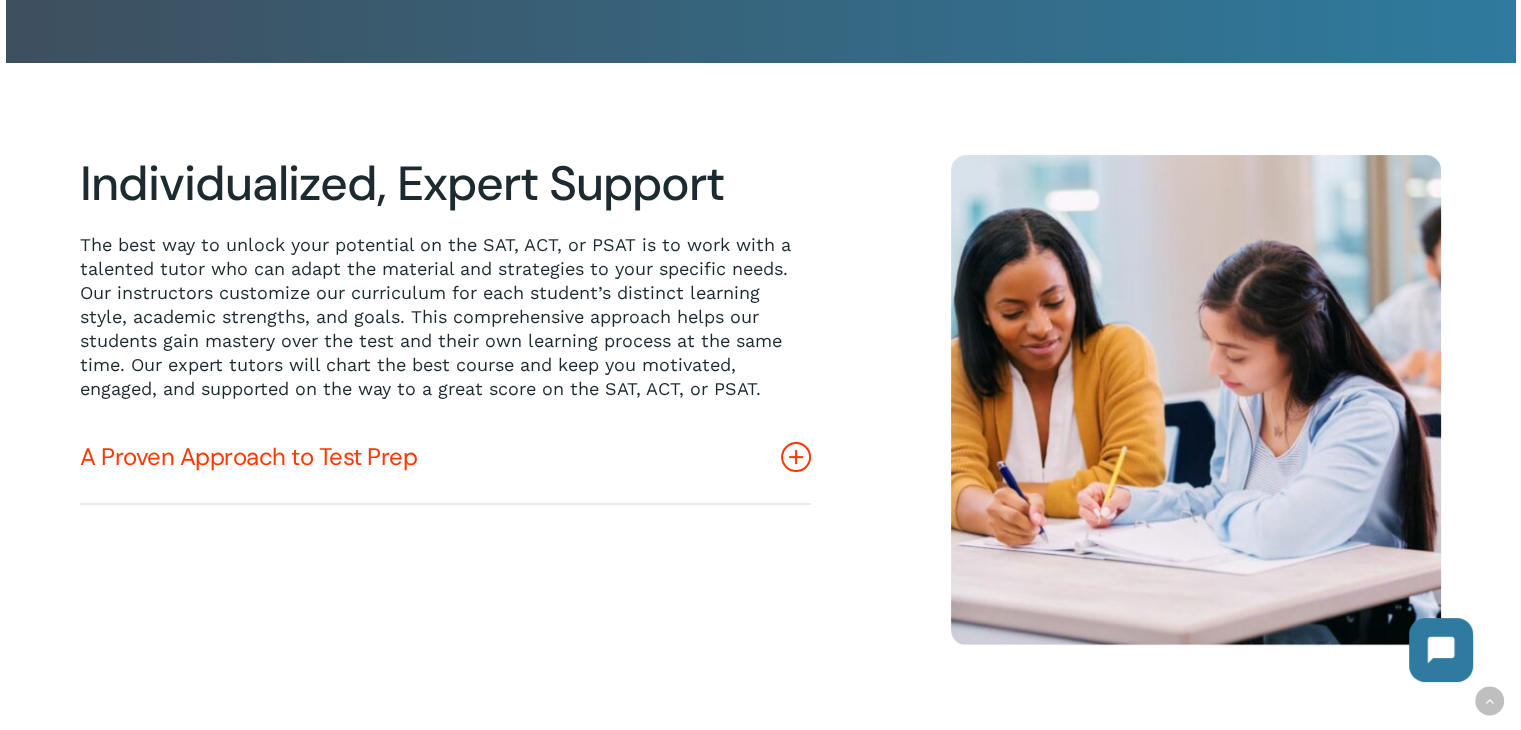 click on "A Proven Approach to Test Prep" at bounding box center [445, 457] 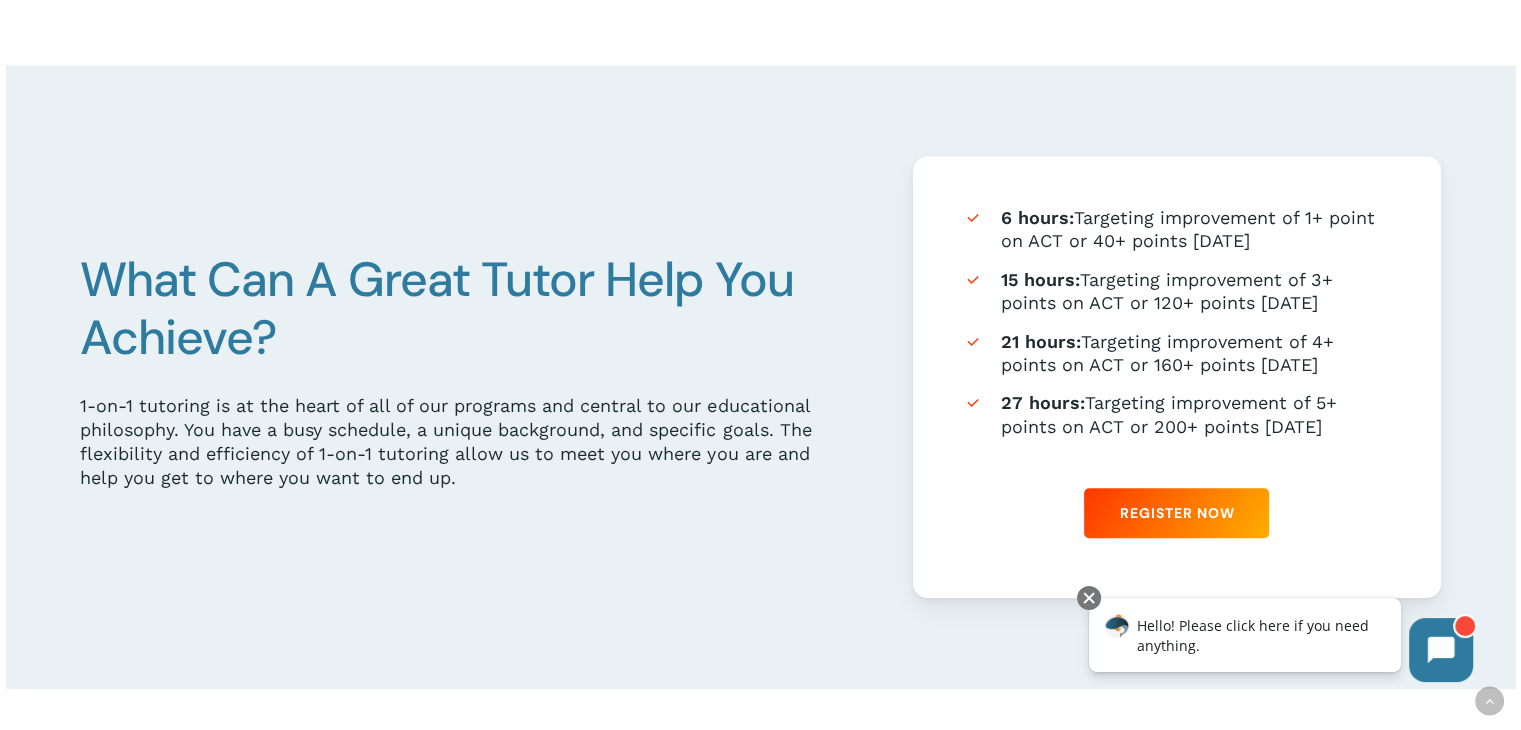 scroll, scrollTop: 1168, scrollLeft: 0, axis: vertical 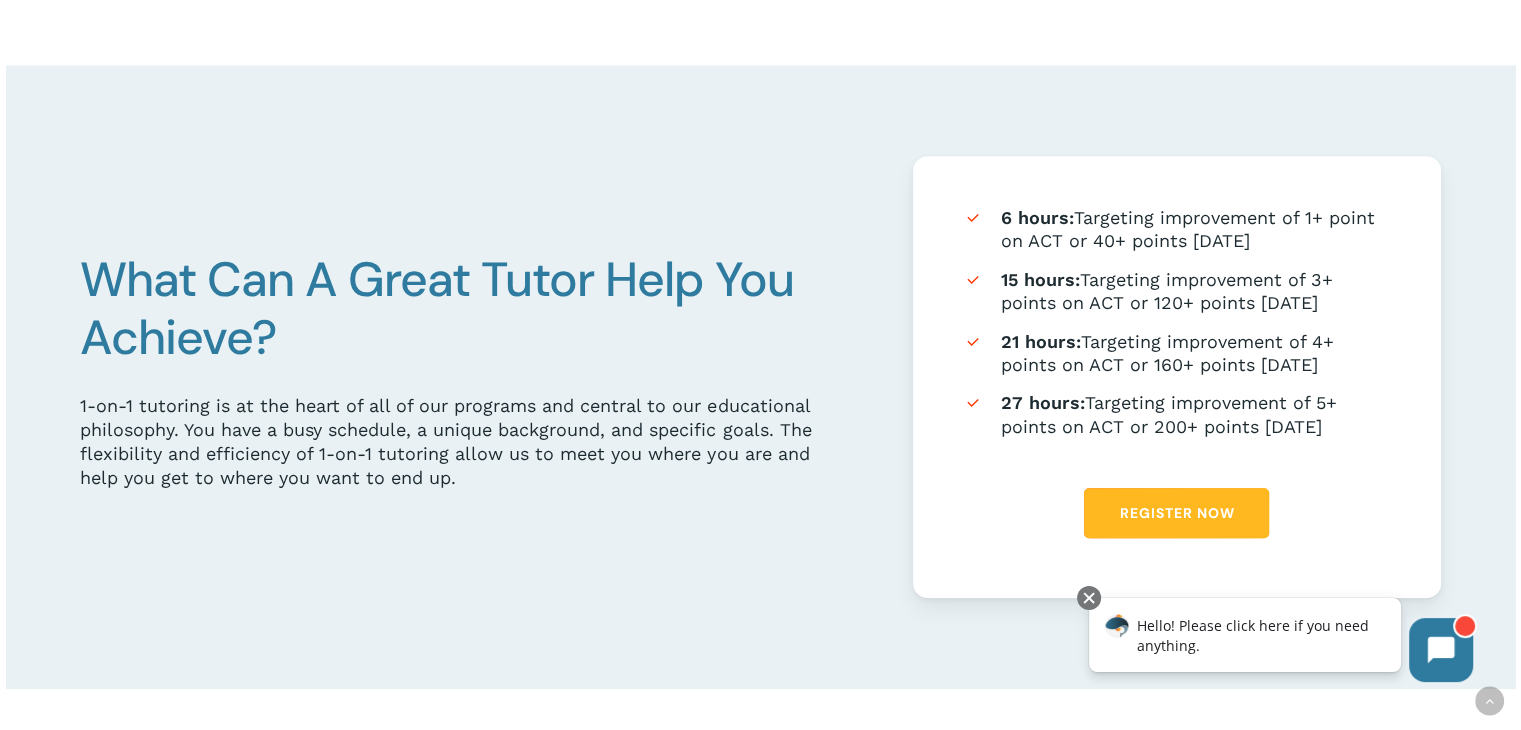 click on "Register Now" at bounding box center (1176, 513) 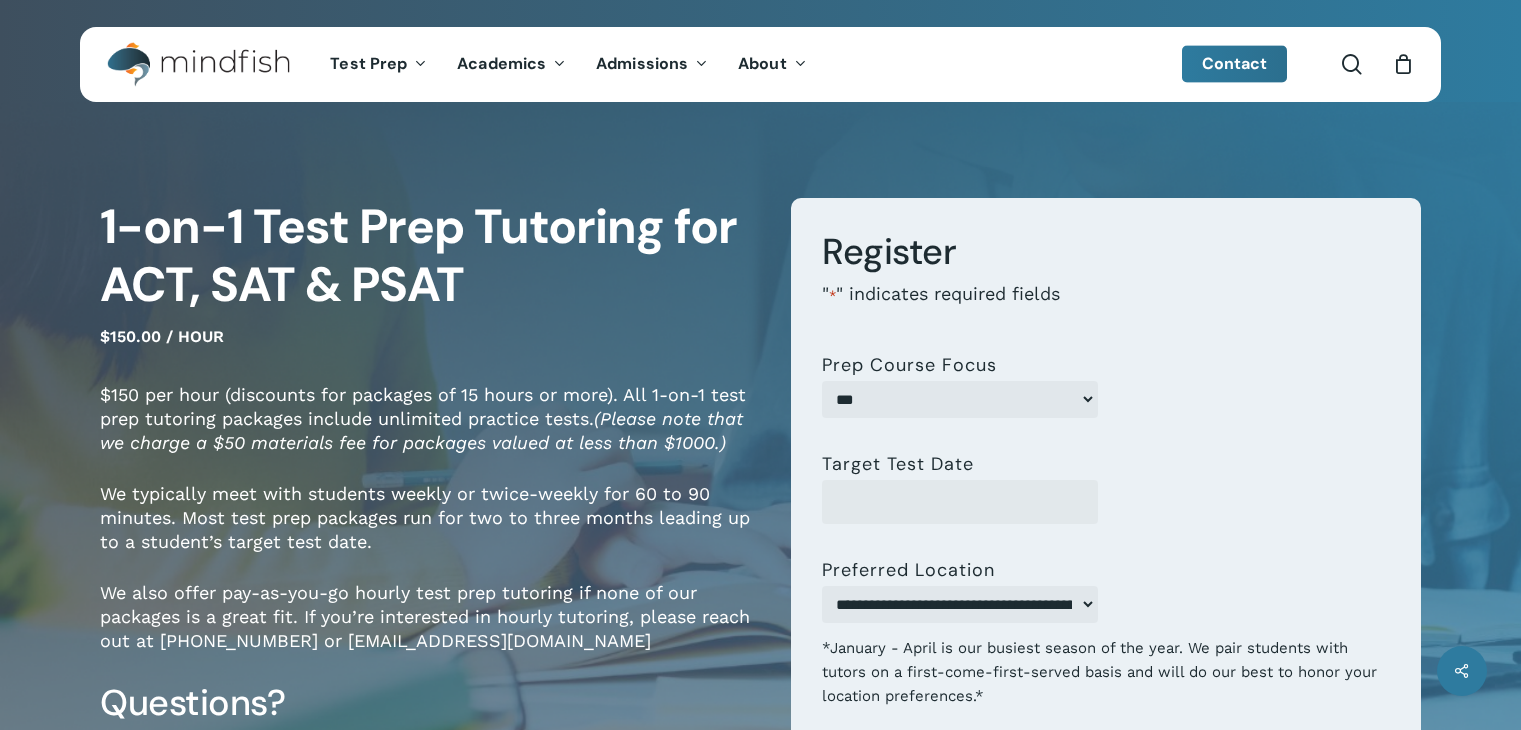 scroll, scrollTop: 0, scrollLeft: 0, axis: both 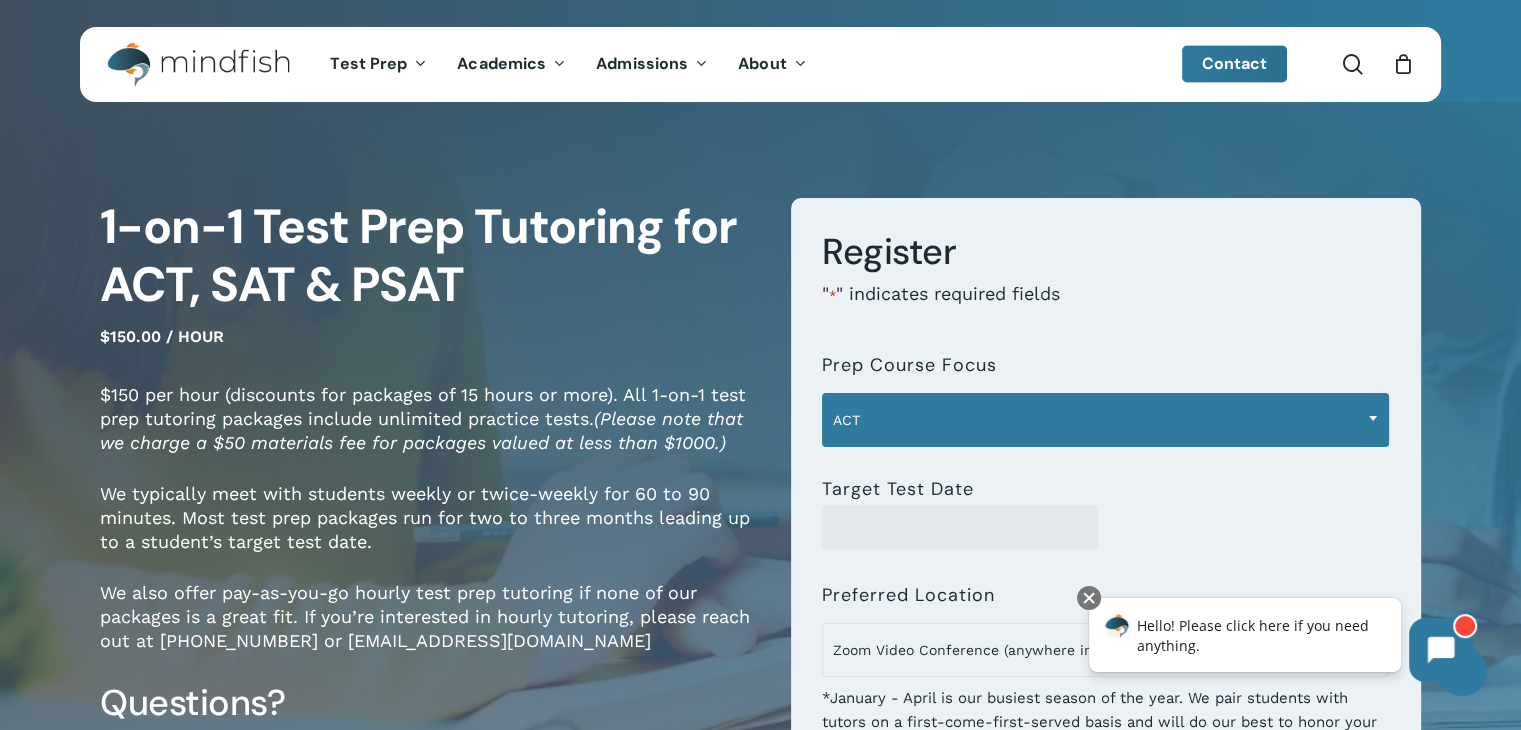 click on "ACT" at bounding box center (1105, 420) 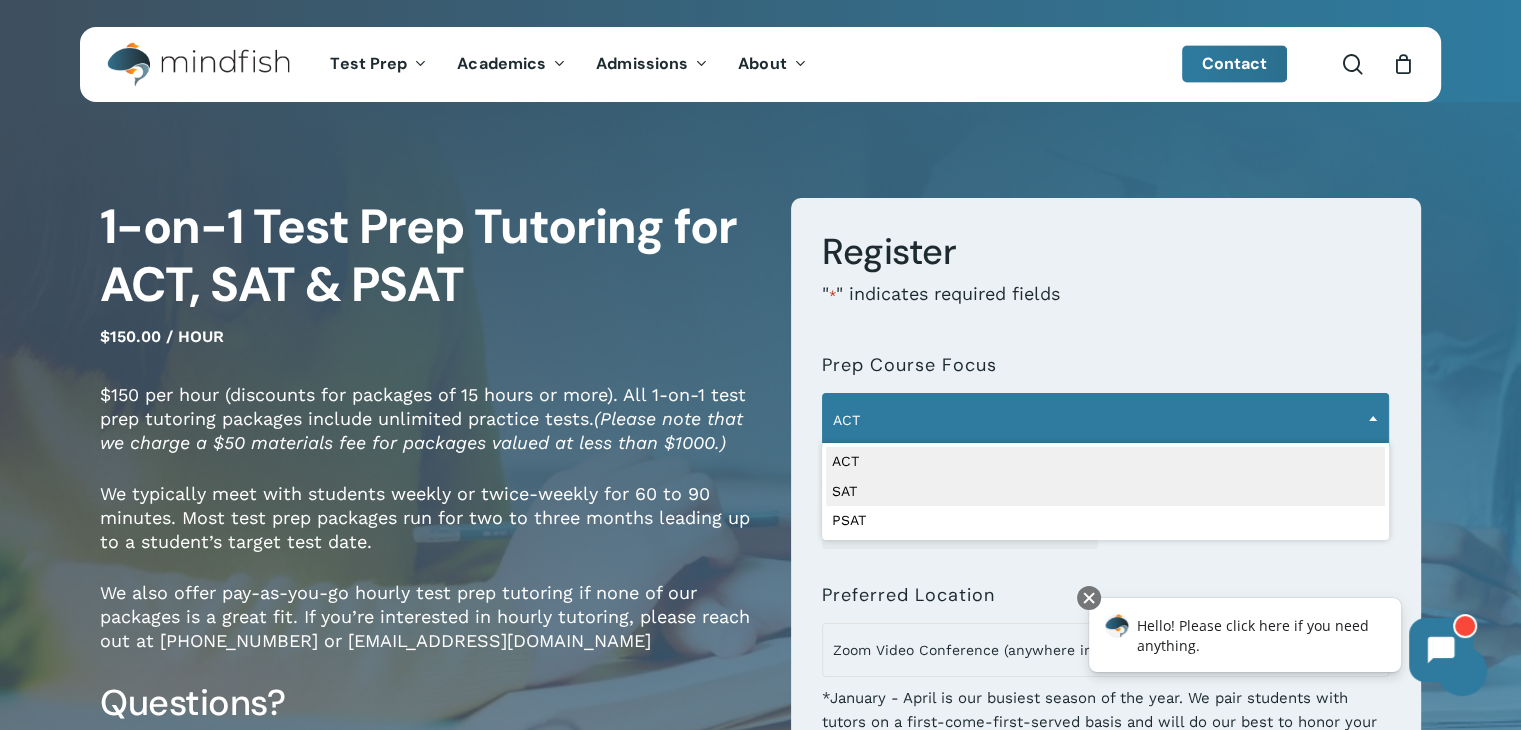 select on "***" 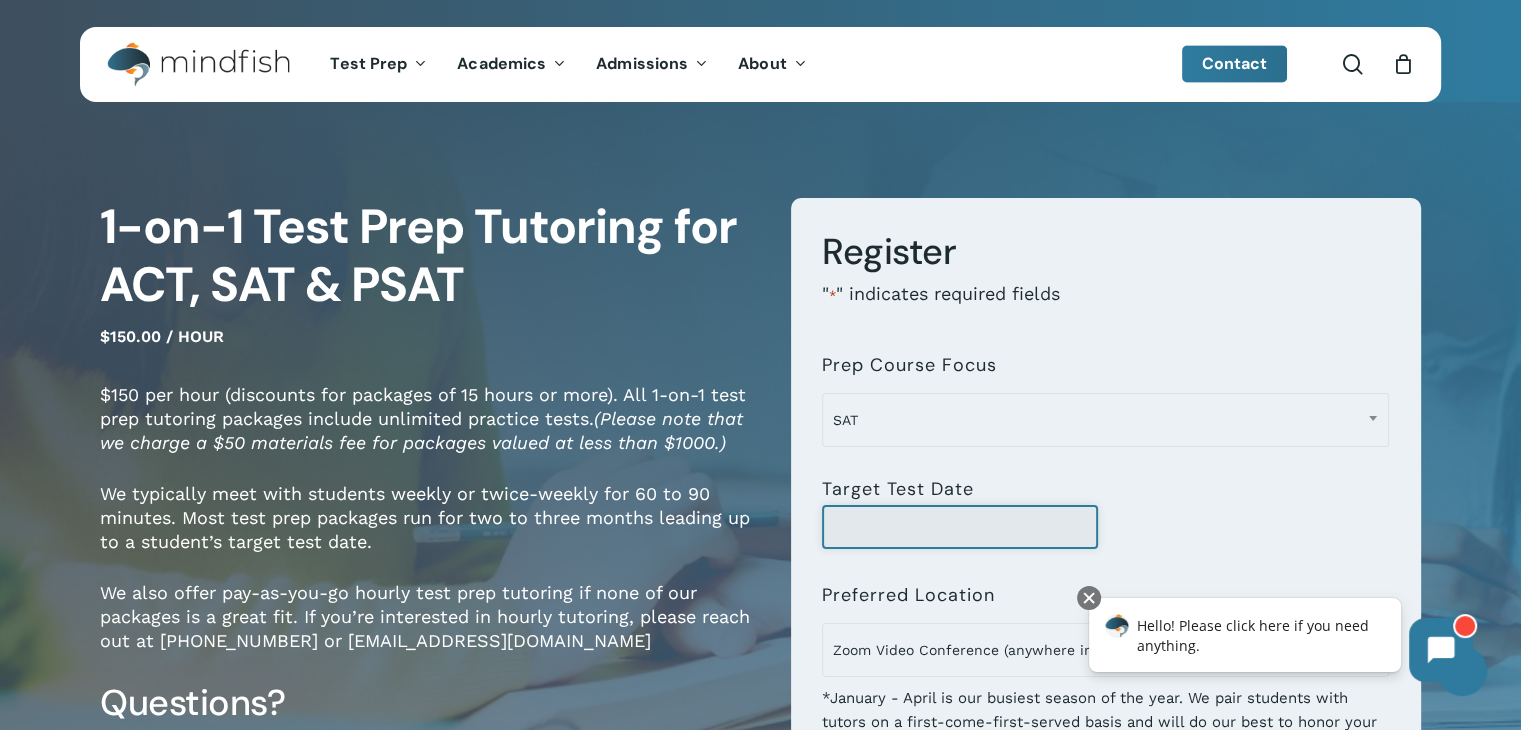 click on "Target Test Date" at bounding box center (960, 527) 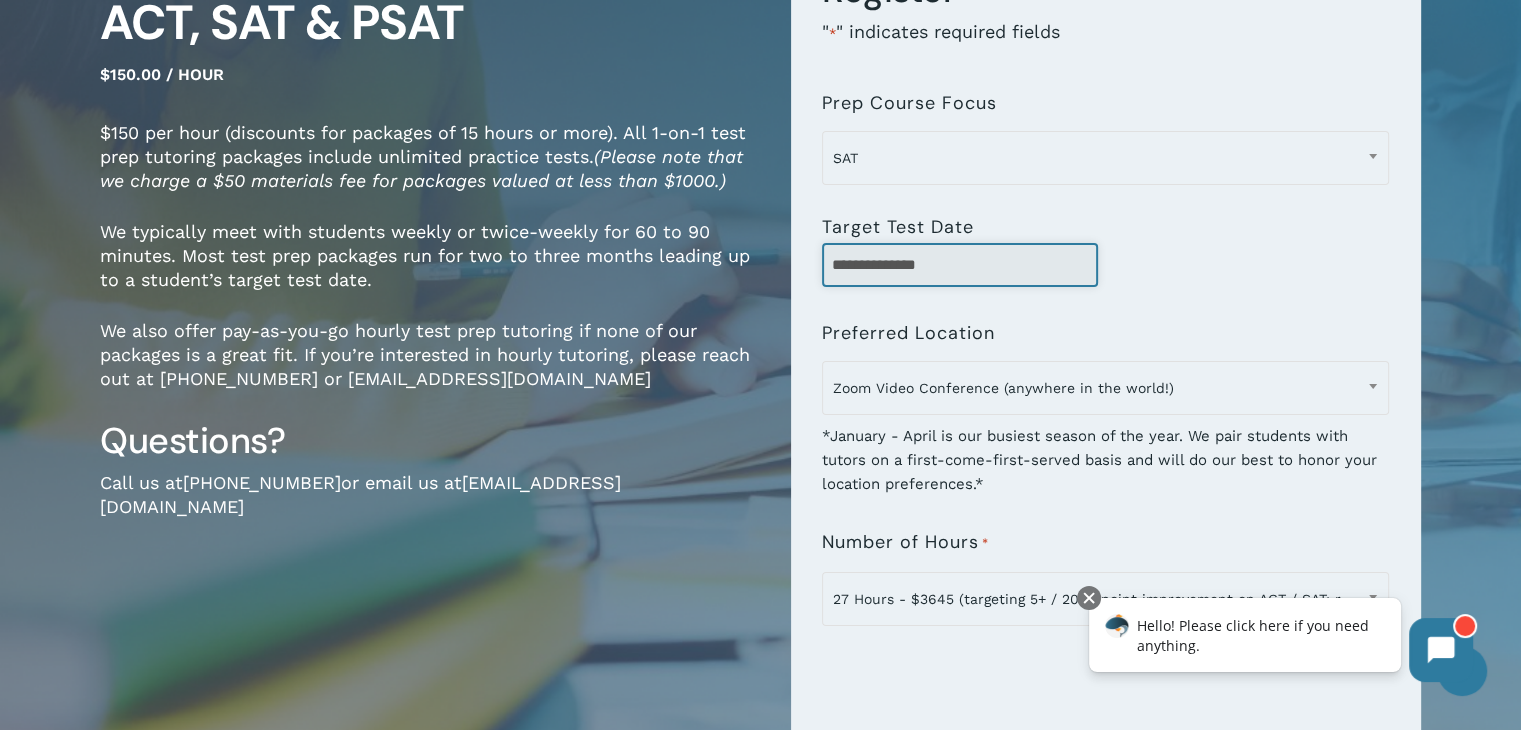 scroll, scrollTop: 263, scrollLeft: 0, axis: vertical 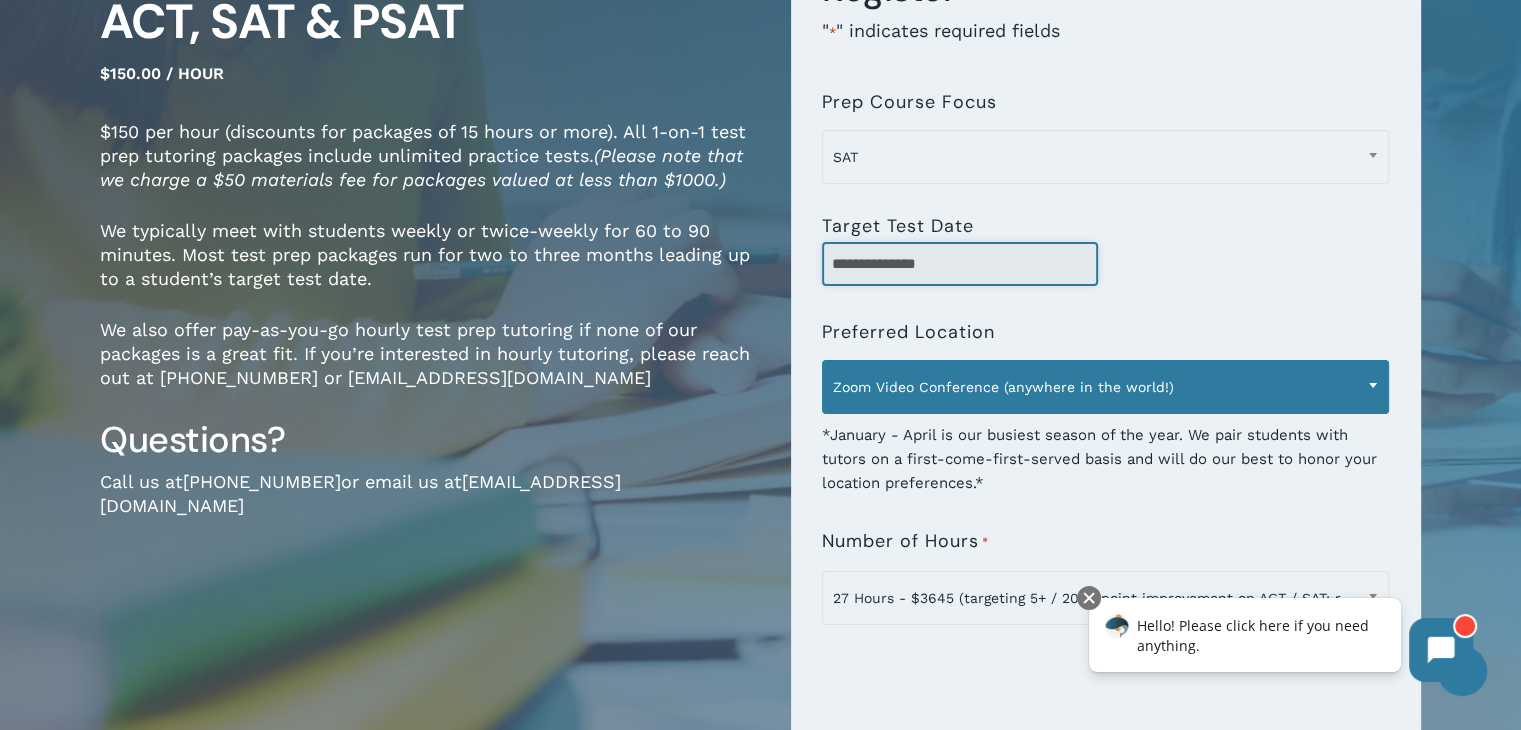 type on "**********" 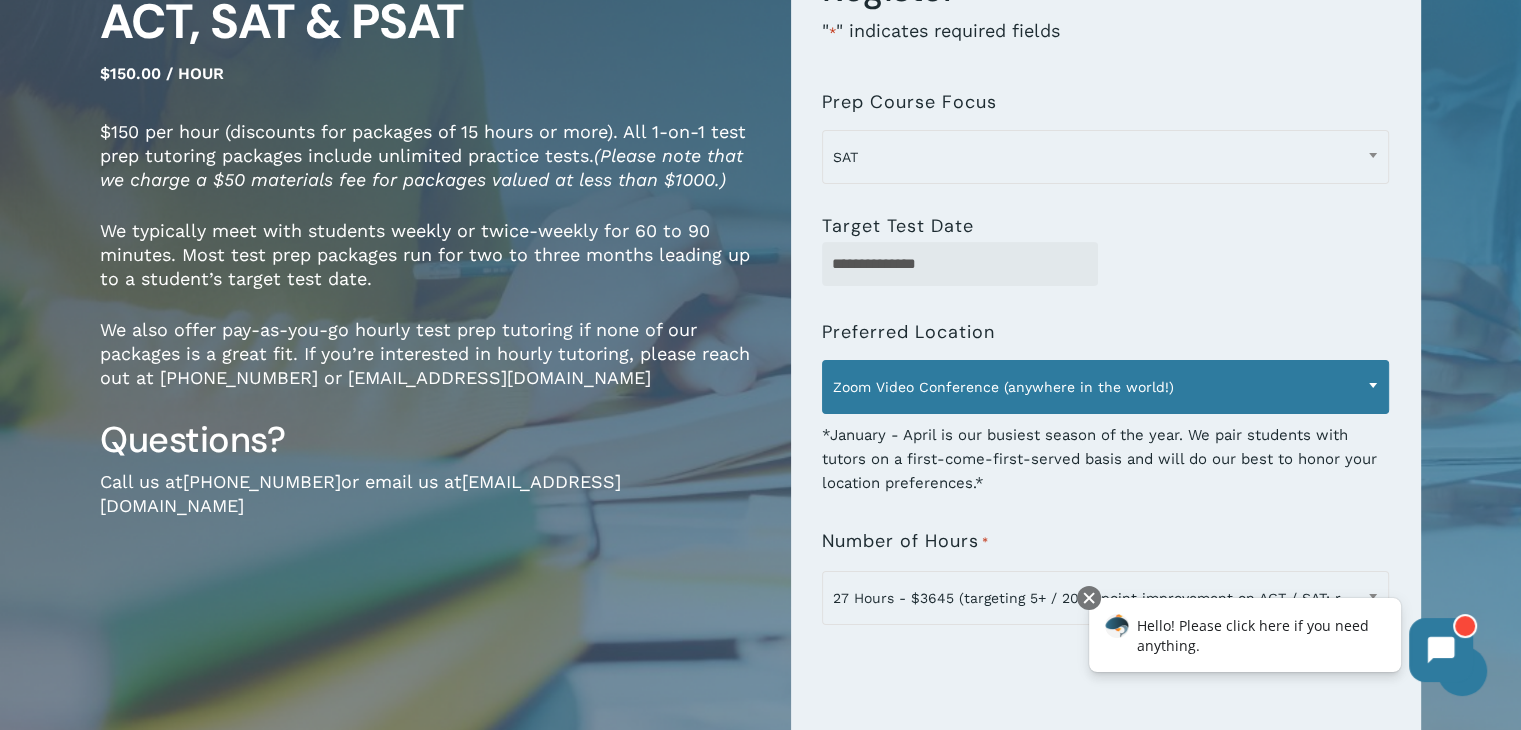 click on "Zoom Video Conference (anywhere in the world!)" at bounding box center (1105, 387) 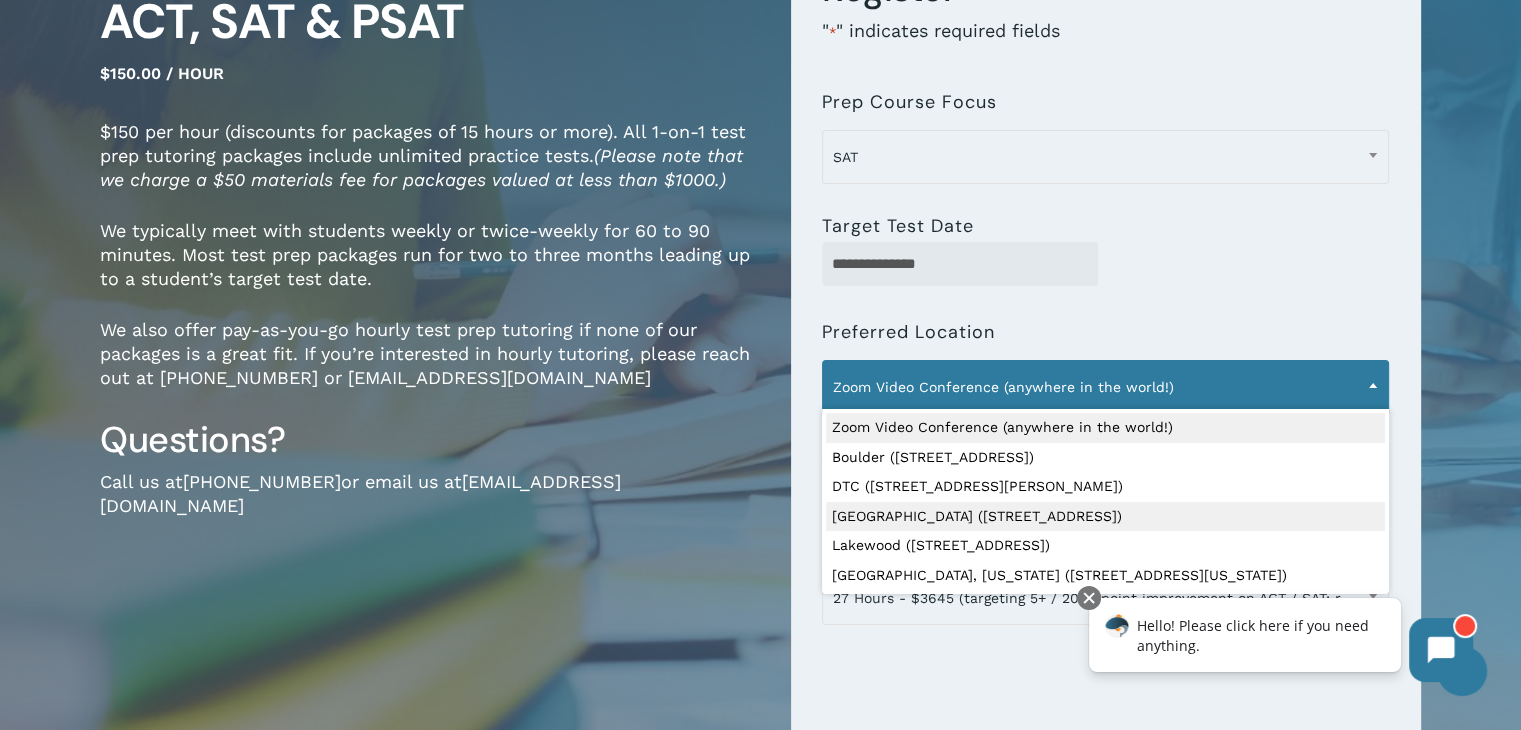 select on "**********" 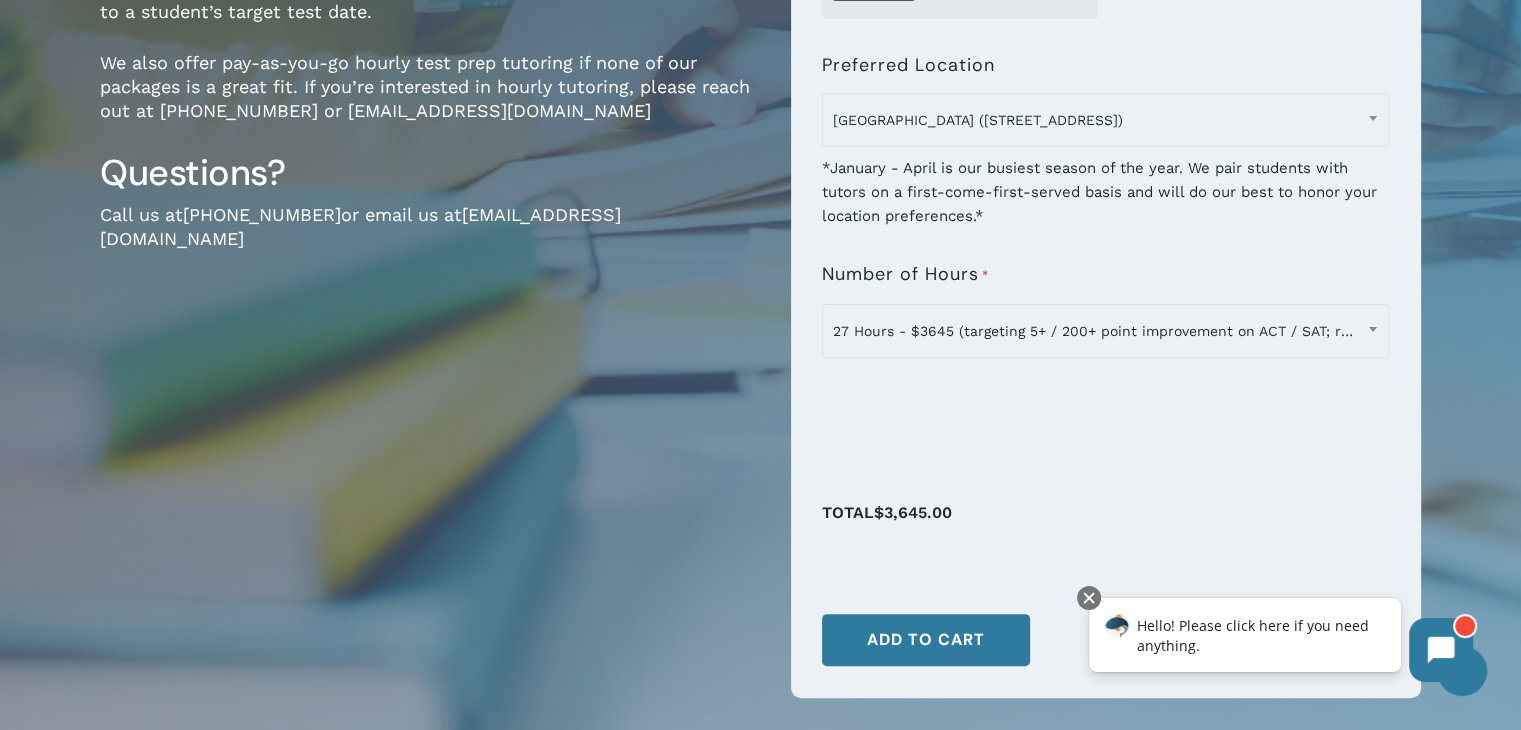 scroll, scrollTop: 534, scrollLeft: 0, axis: vertical 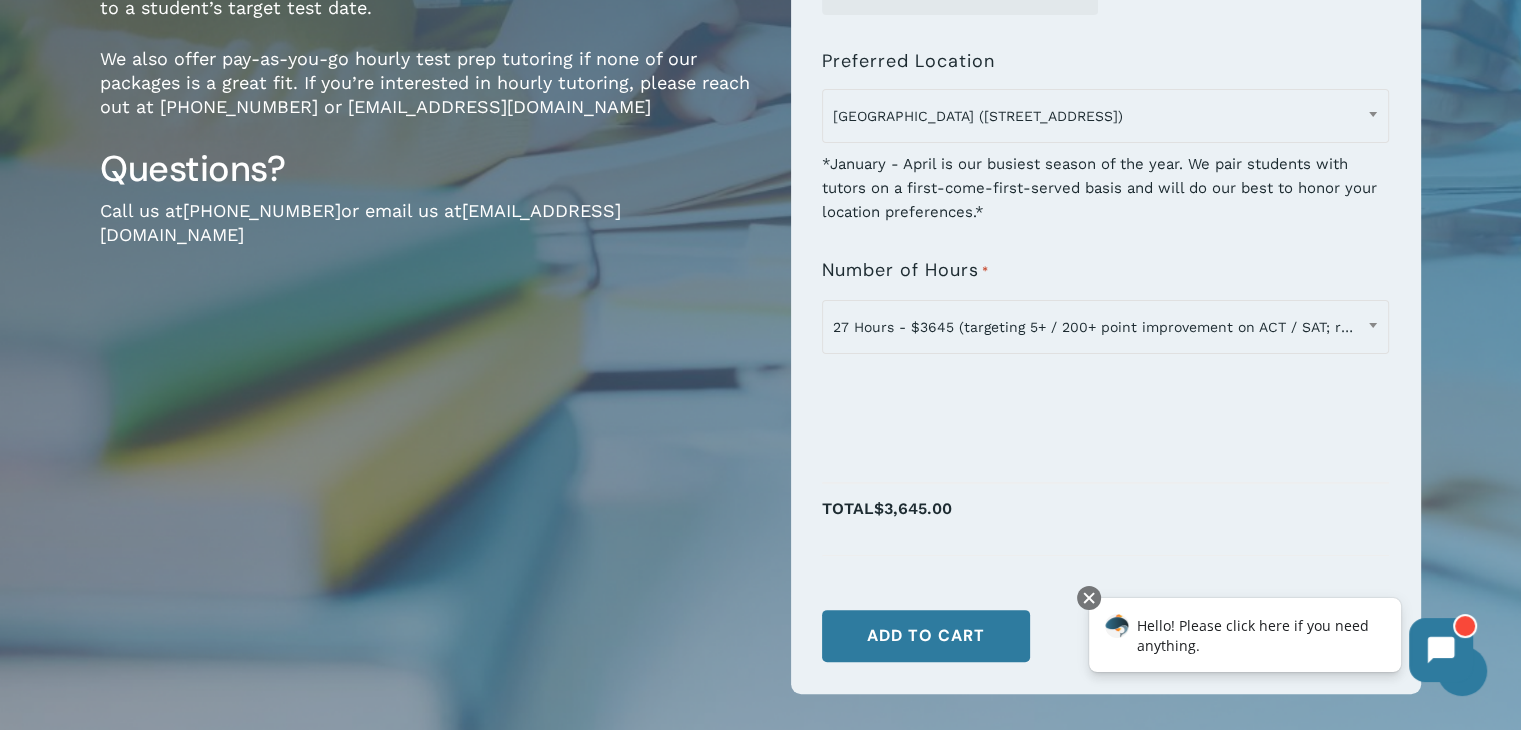 click at bounding box center [1105, 466] 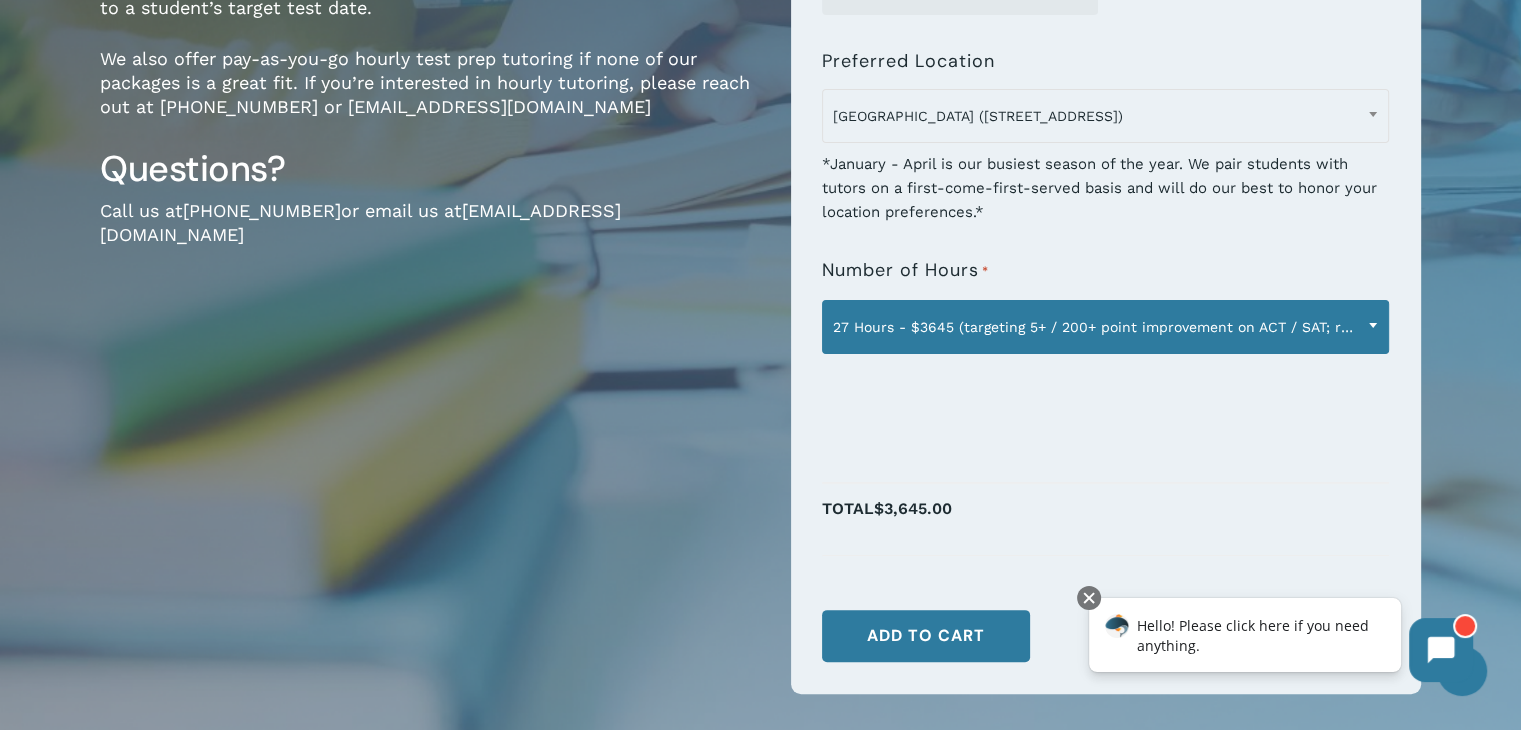 click on "27 Hours - $3645 (targeting 5+ / 200+ point improvement on ACT / SAT; reg. $4050)" at bounding box center (1105, 327) 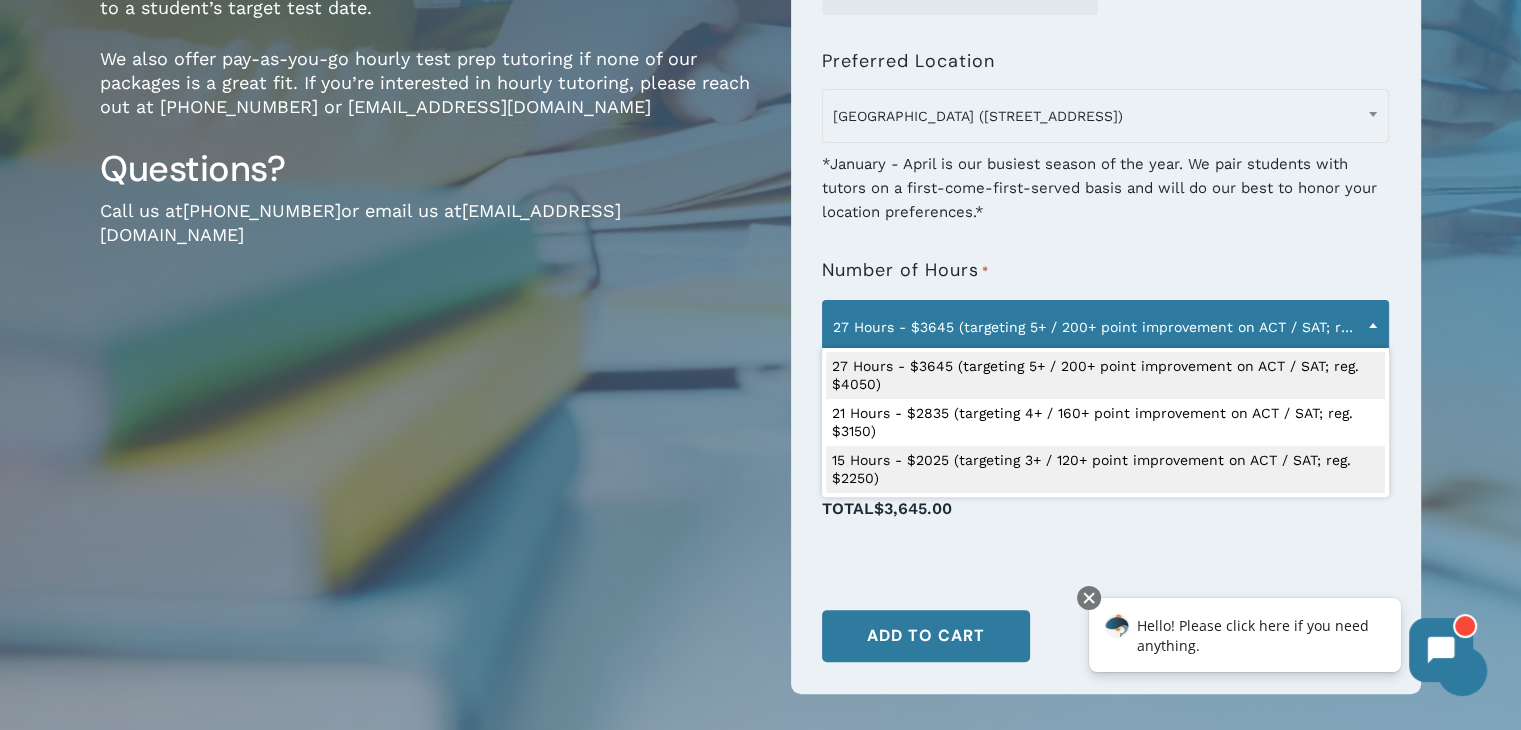 select on "**********" 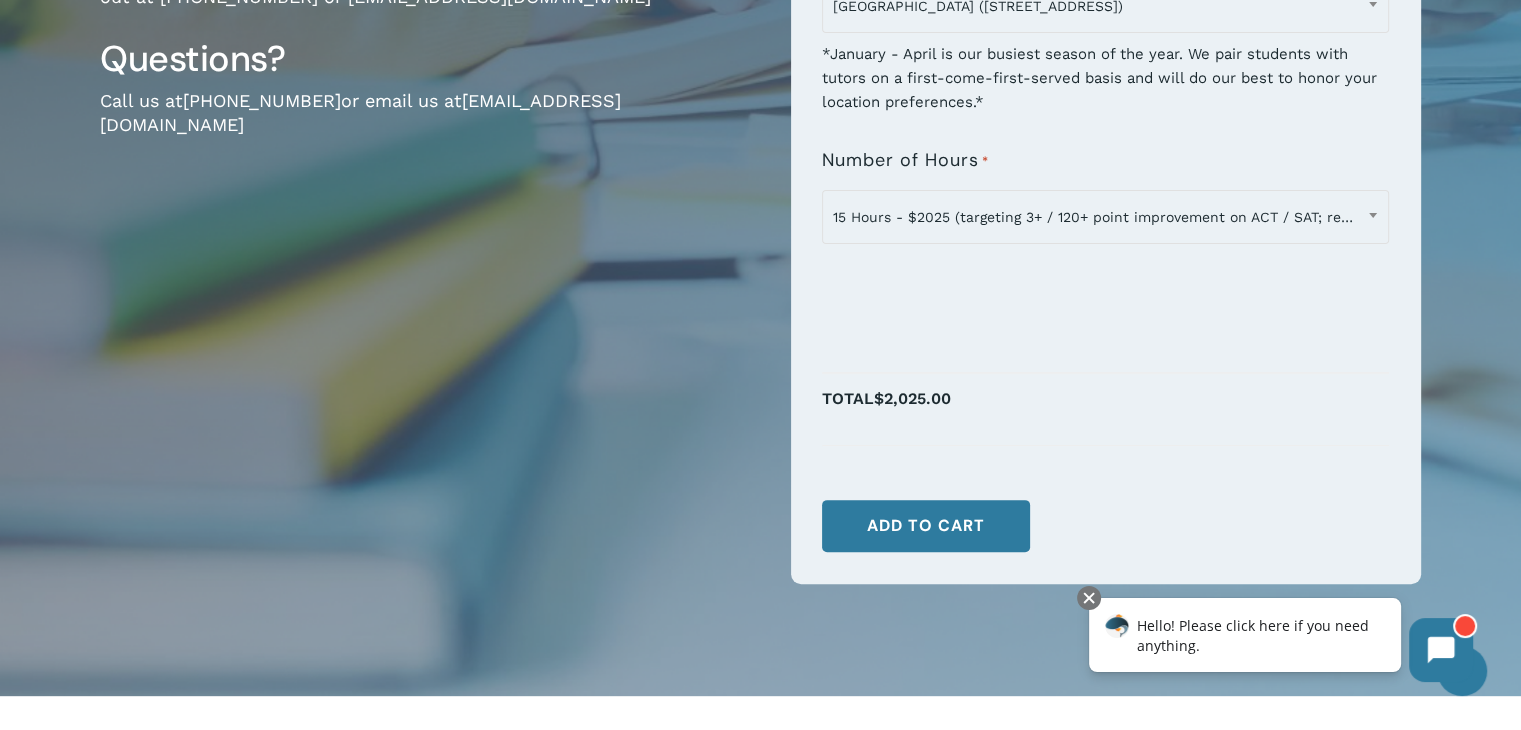 scroll, scrollTop: 644, scrollLeft: 0, axis: vertical 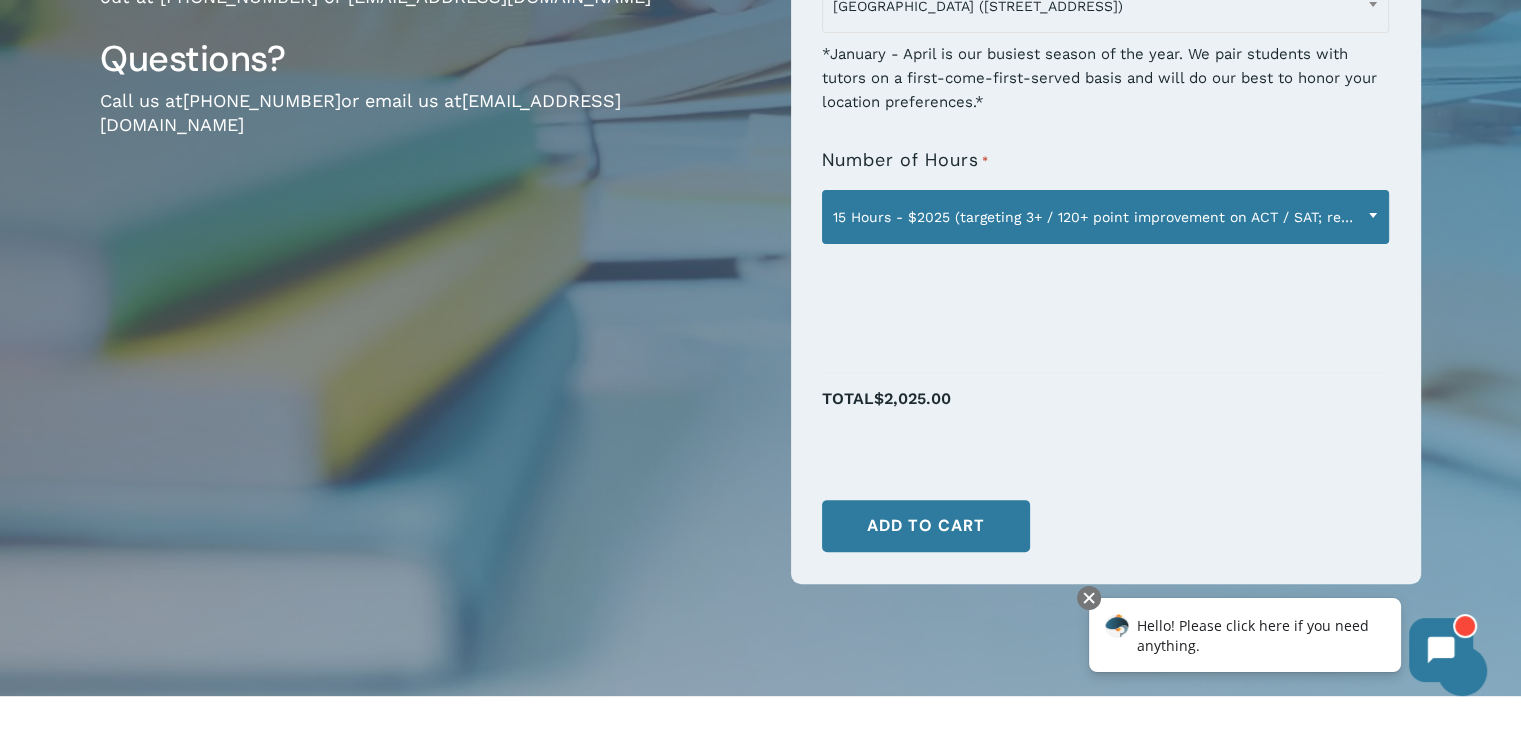 click on "15 Hours - $2025 (targeting 3+ / 120+ point improvement on ACT / SAT; reg. $2250)" at bounding box center (1105, 217) 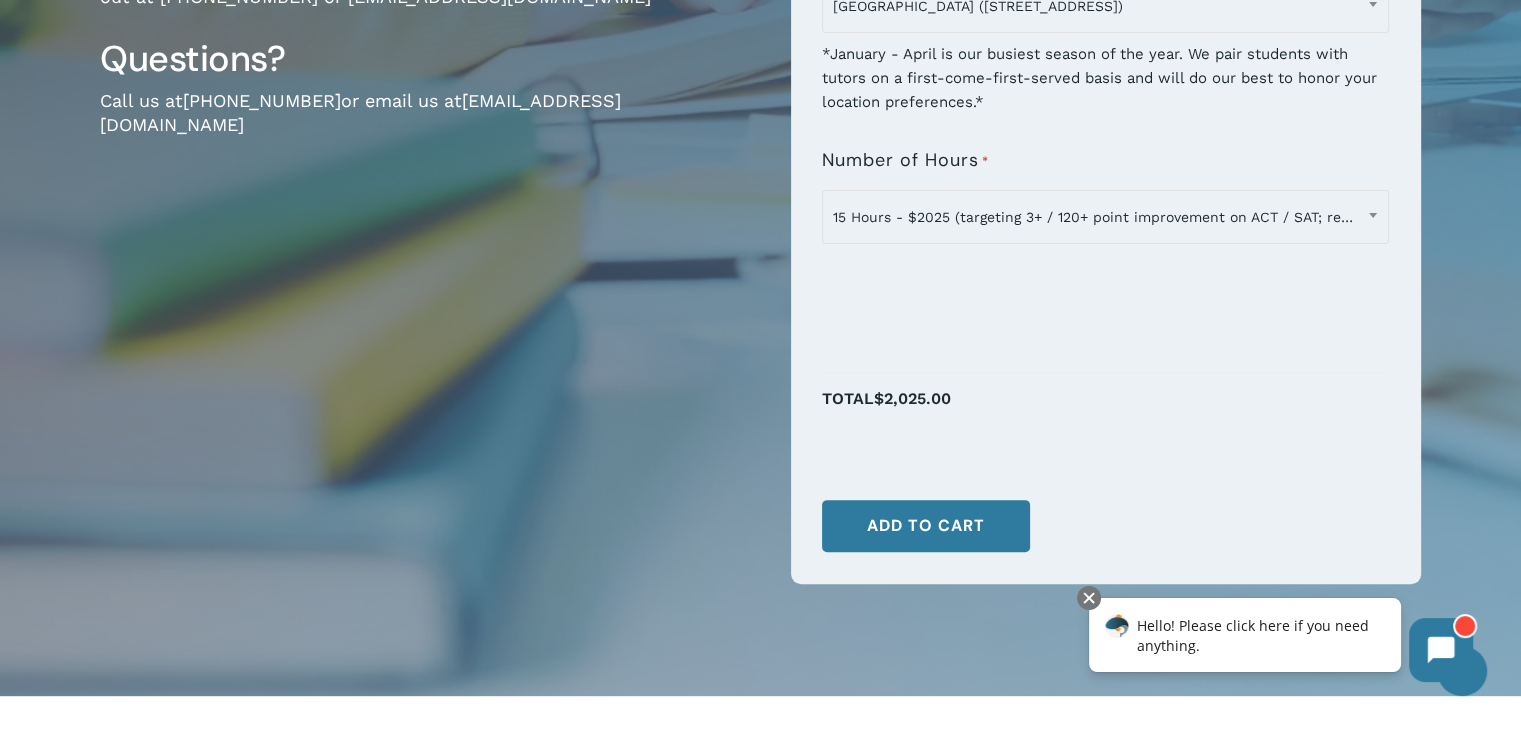 click at bounding box center (1105, 356) 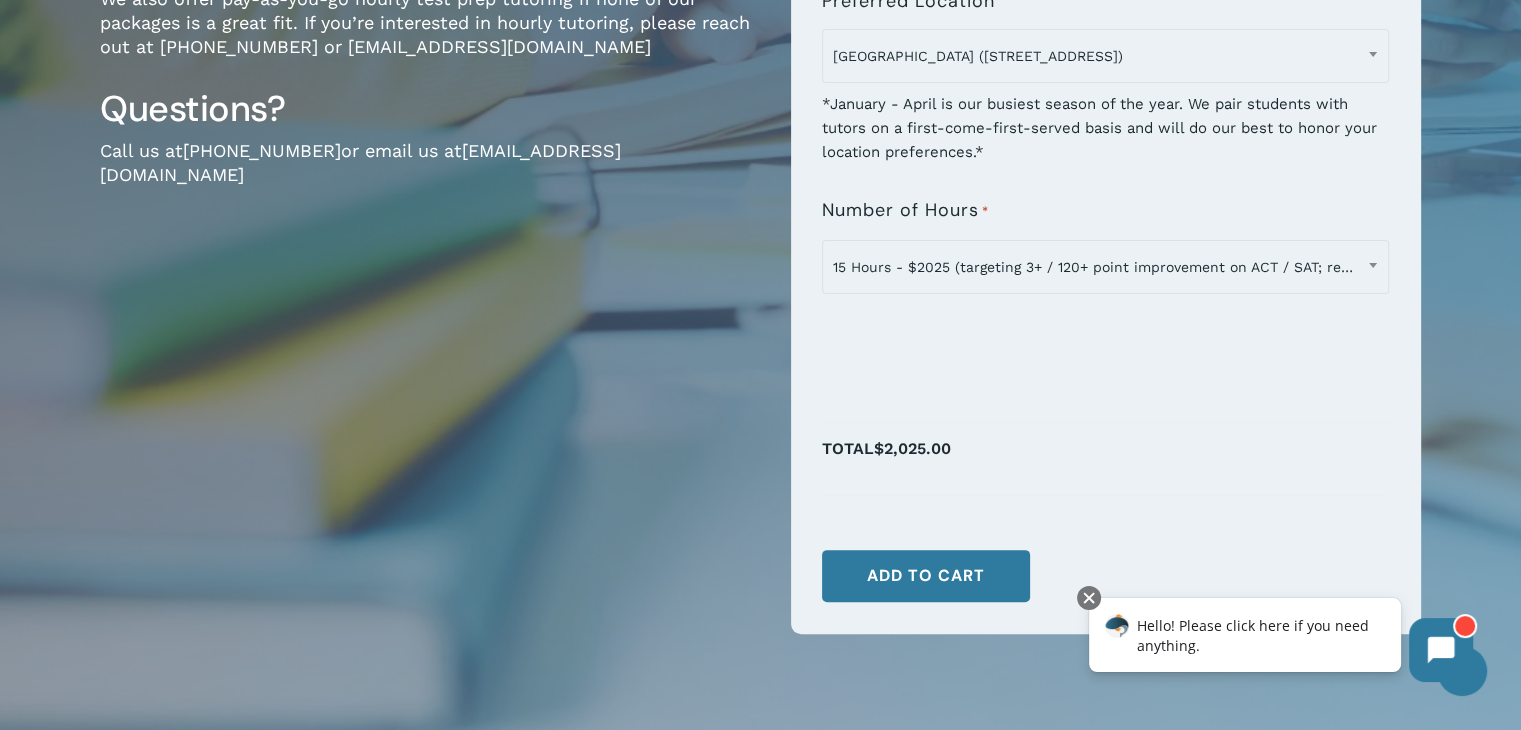 scroll, scrollTop: 596, scrollLeft: 0, axis: vertical 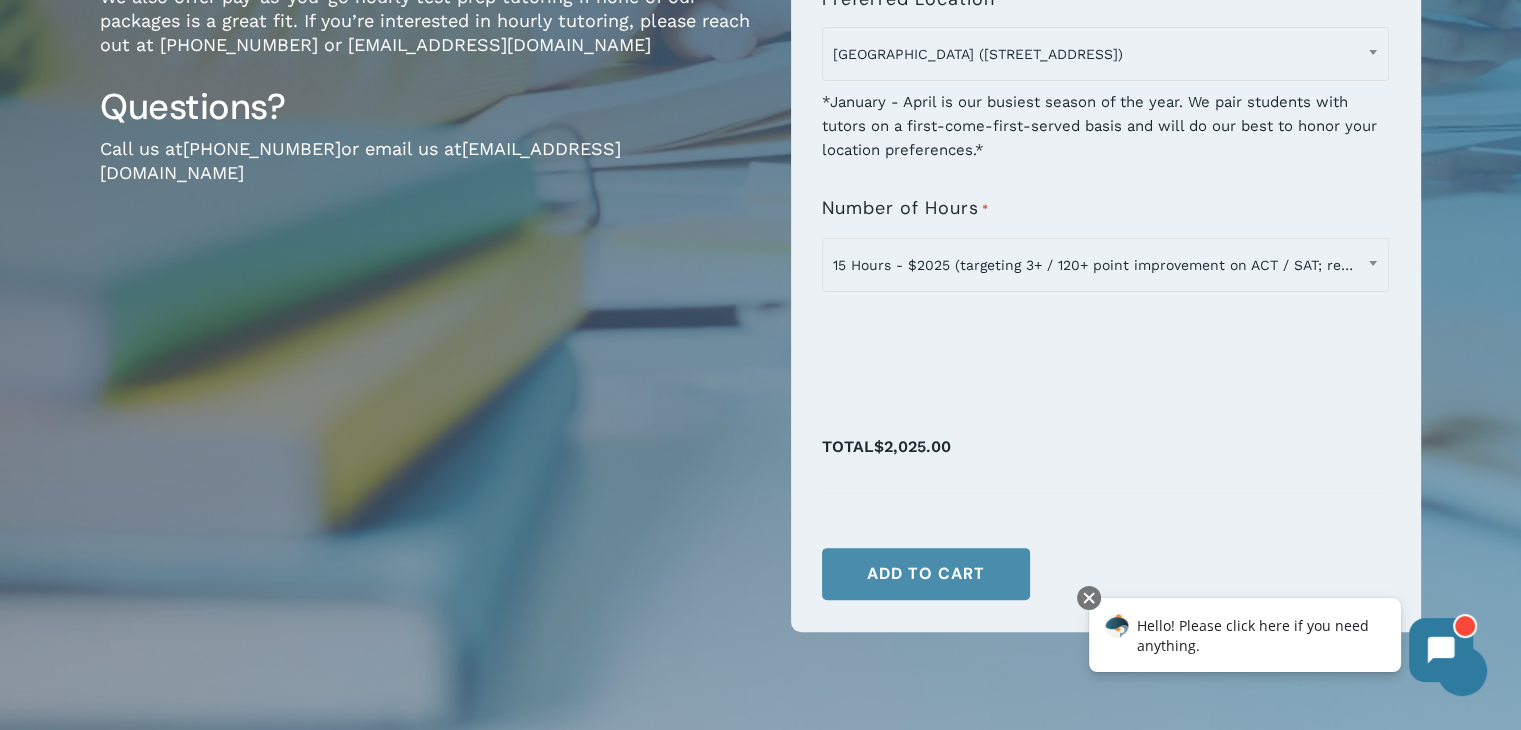 click on "Add to cart" at bounding box center (926, 574) 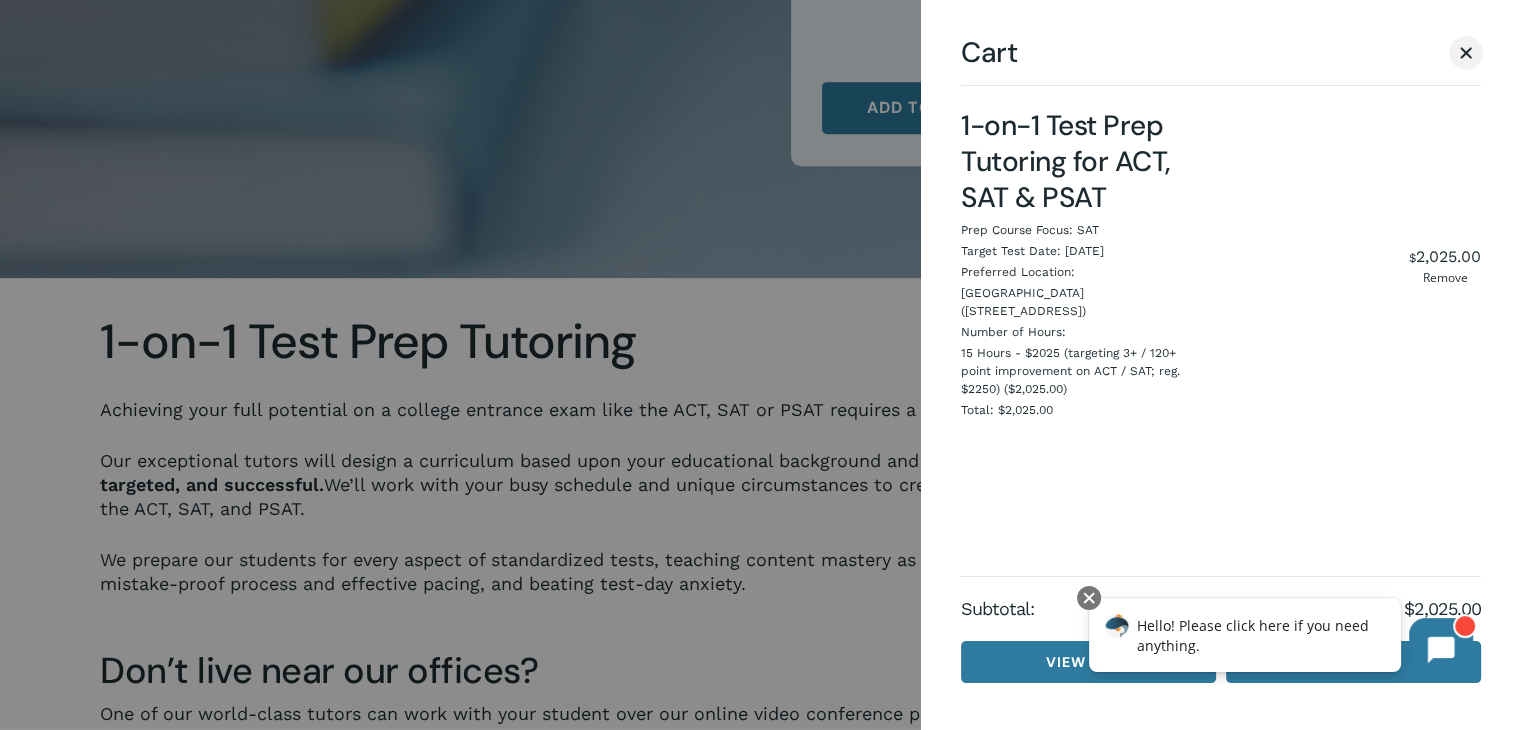 scroll, scrollTop: 1060, scrollLeft: 0, axis: vertical 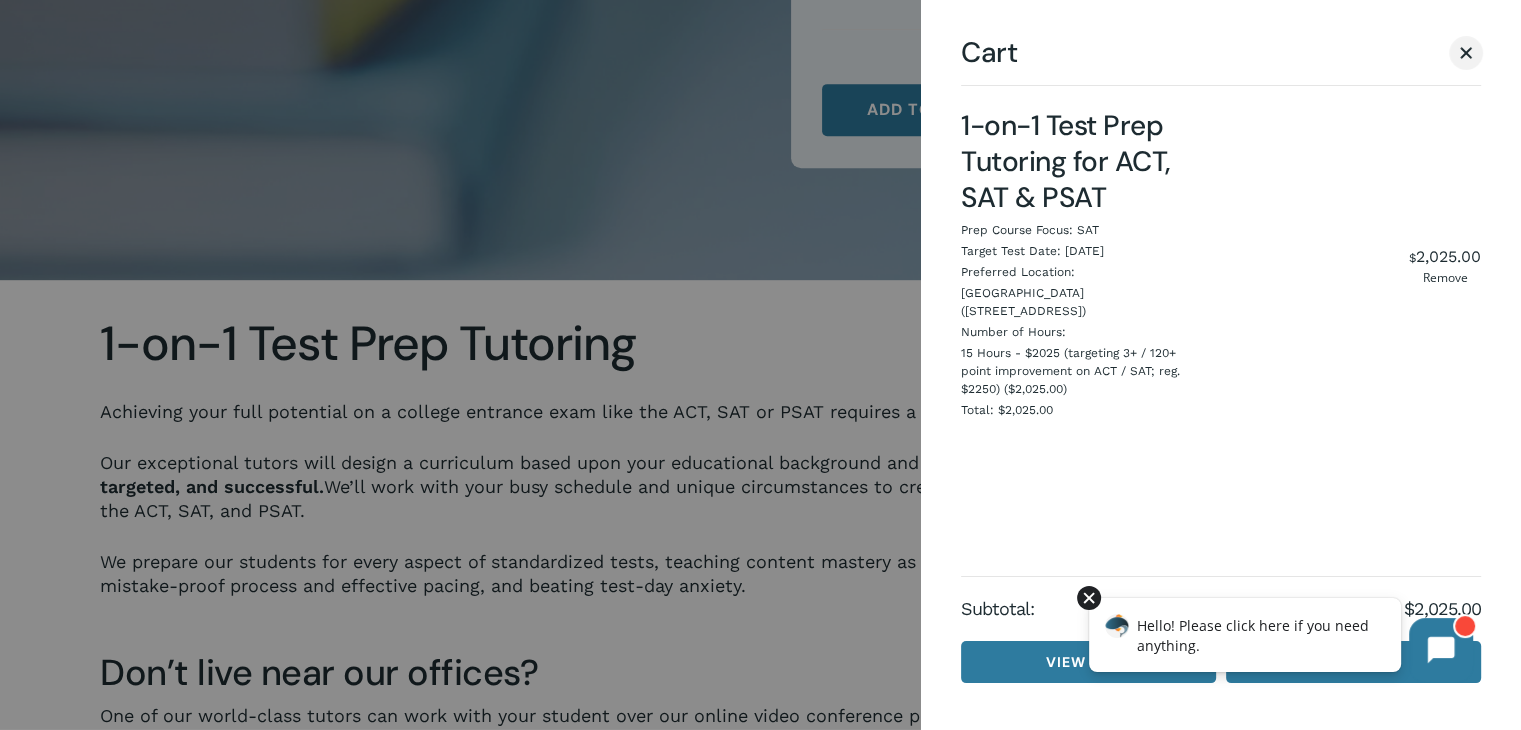 click at bounding box center [1089, 598] 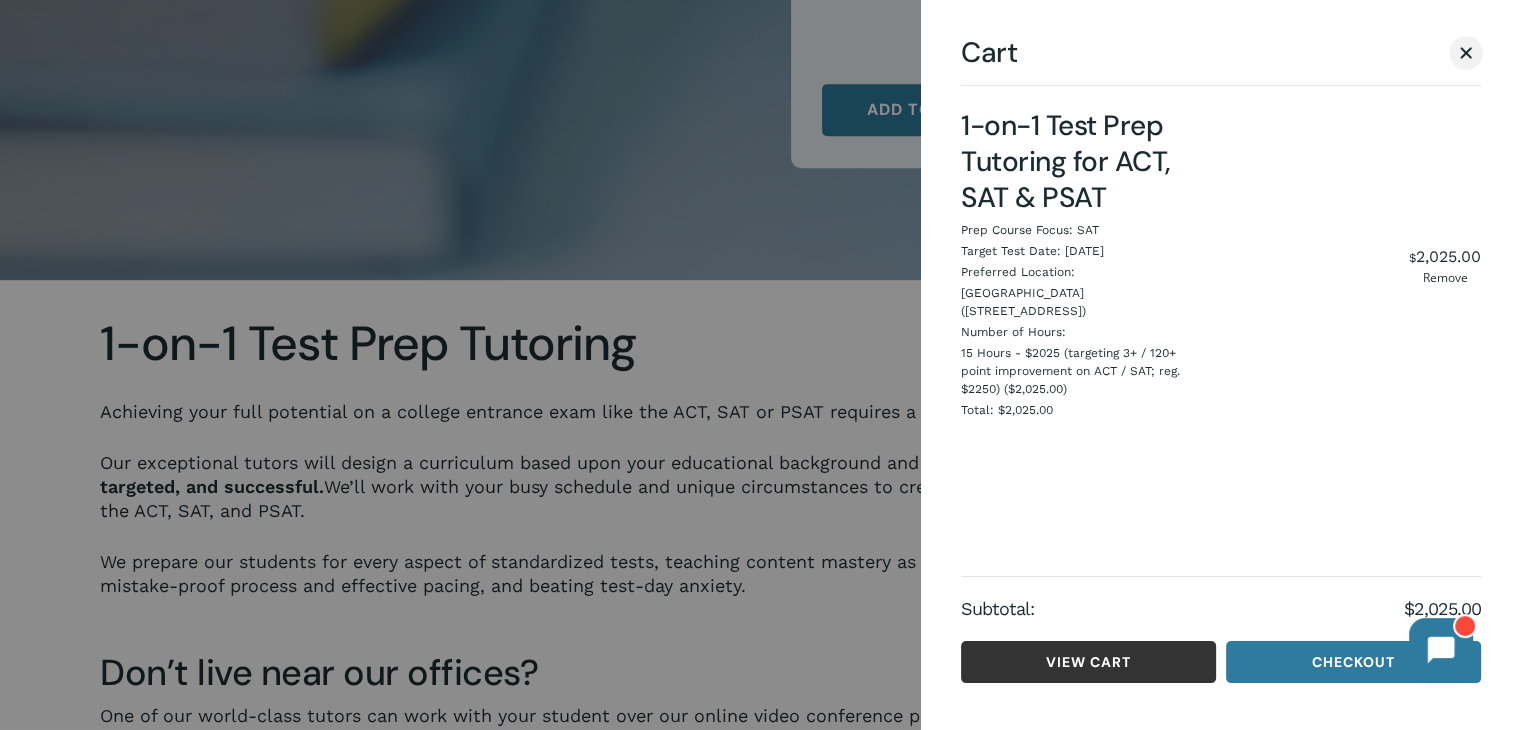 click on "View cart" at bounding box center (1088, 662) 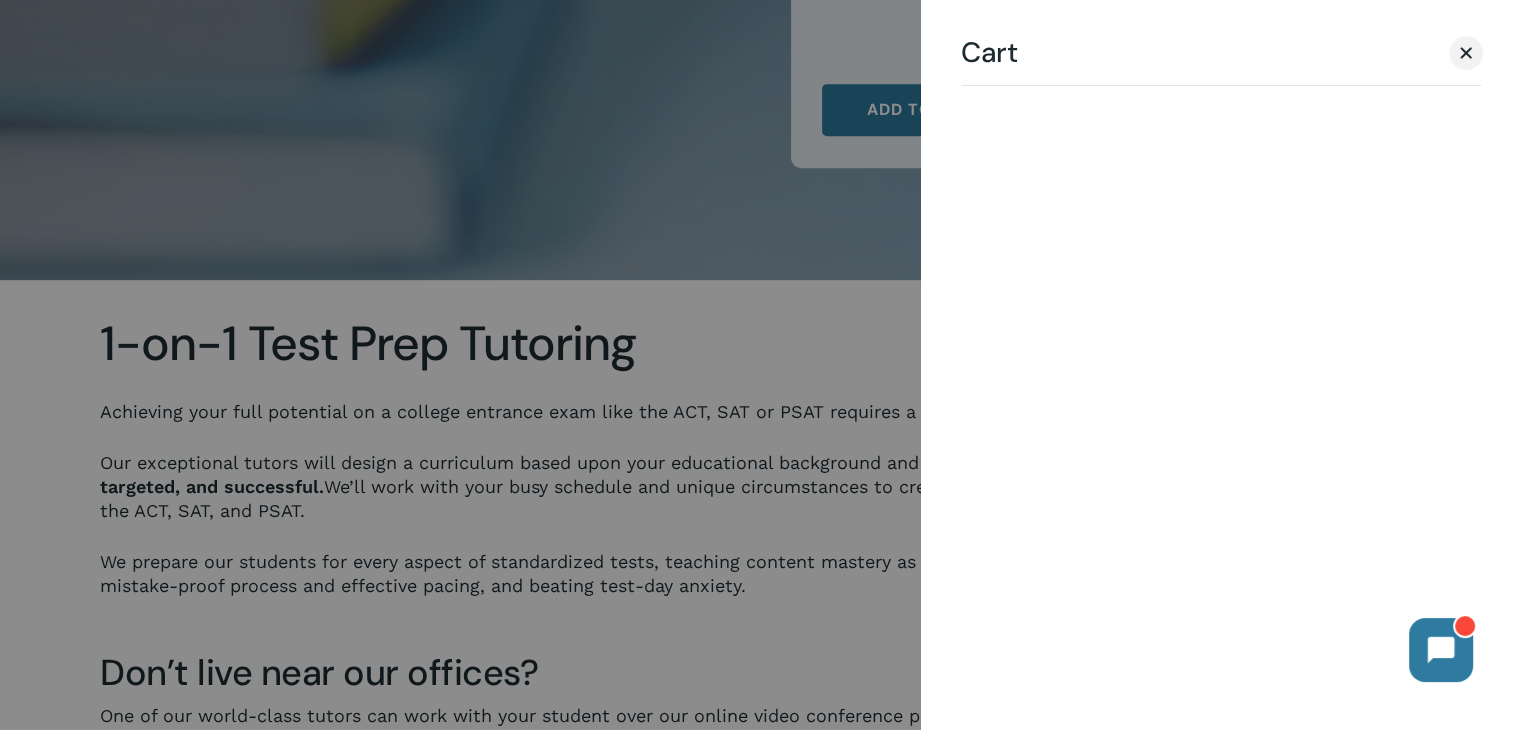 scroll, scrollTop: 580, scrollLeft: 0, axis: vertical 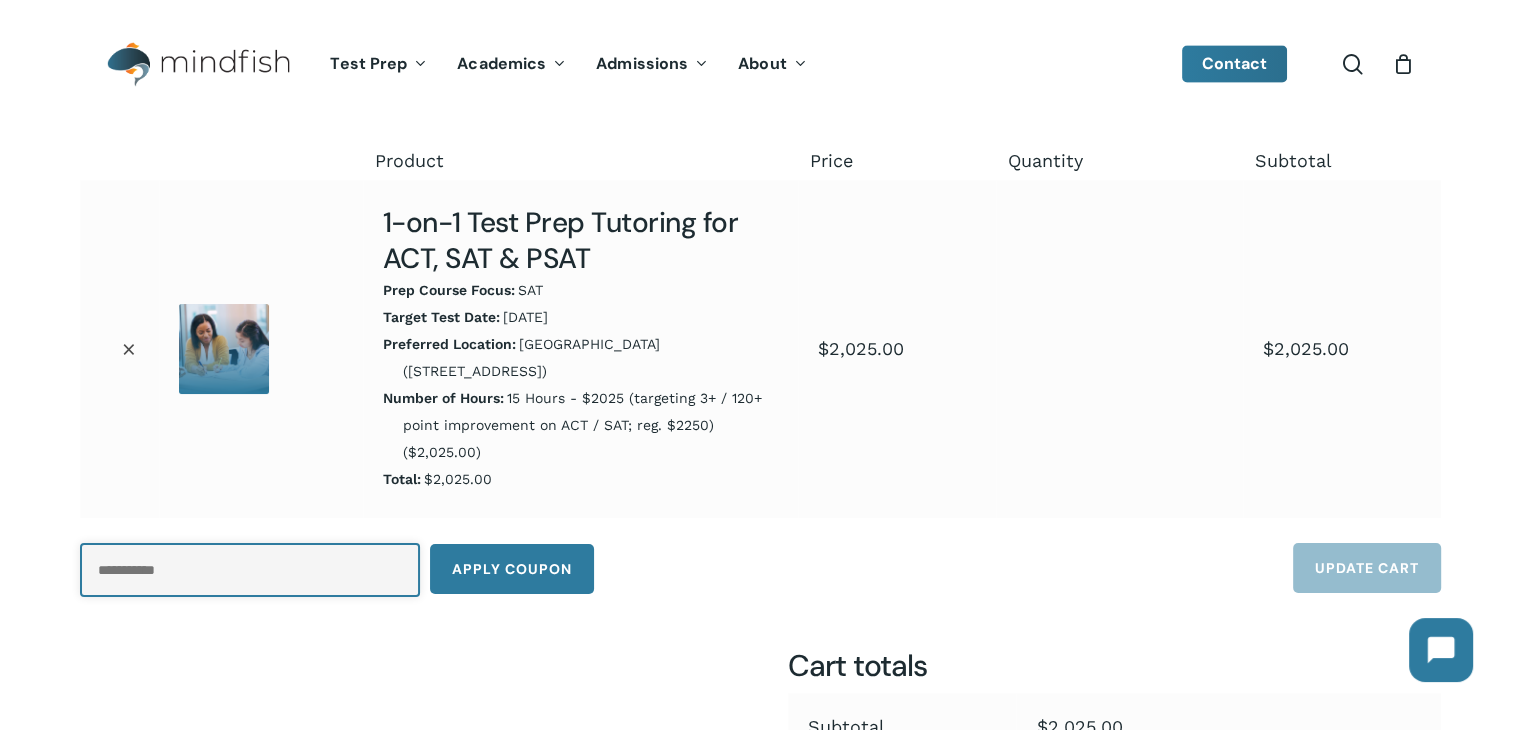 click on "Coupon:" at bounding box center [250, 570] 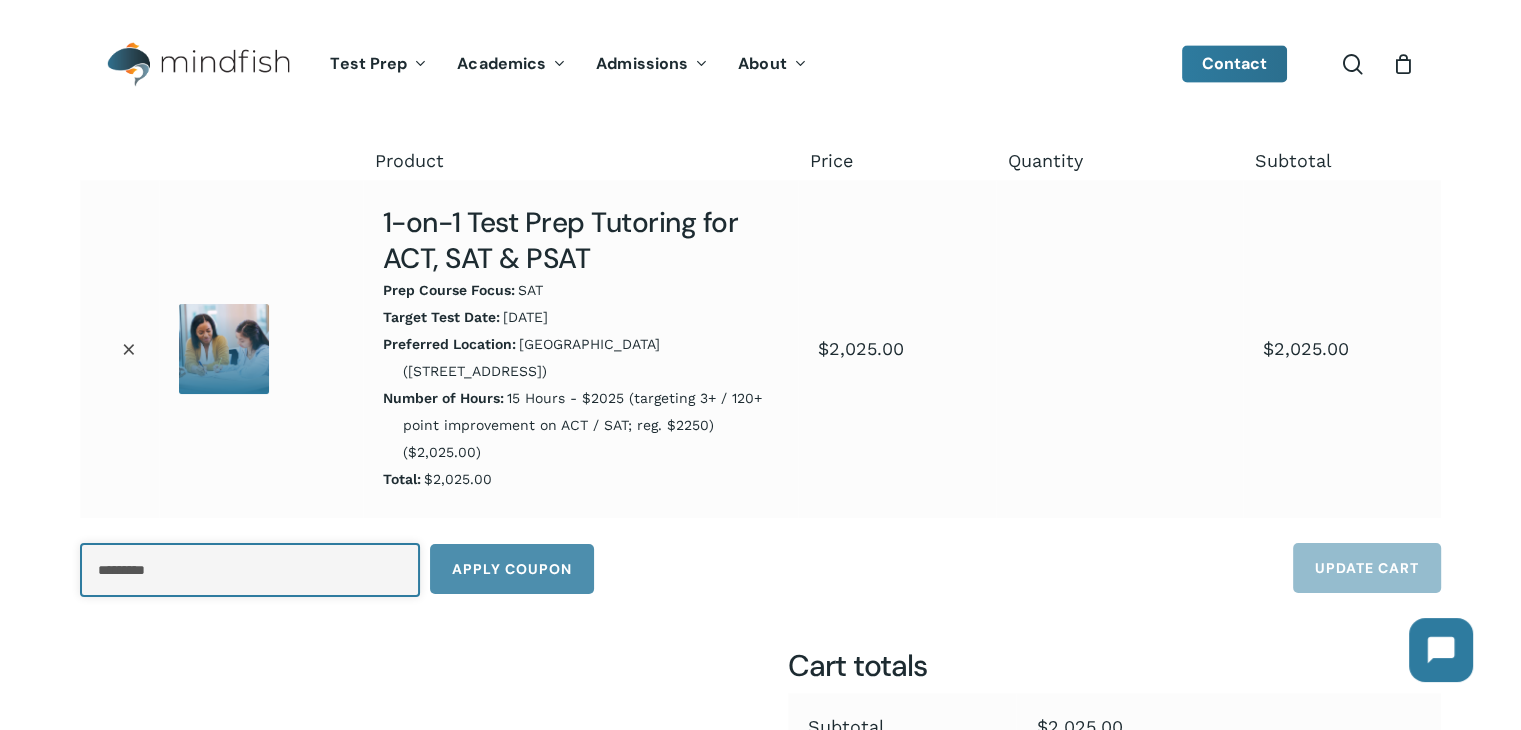 type on "*********" 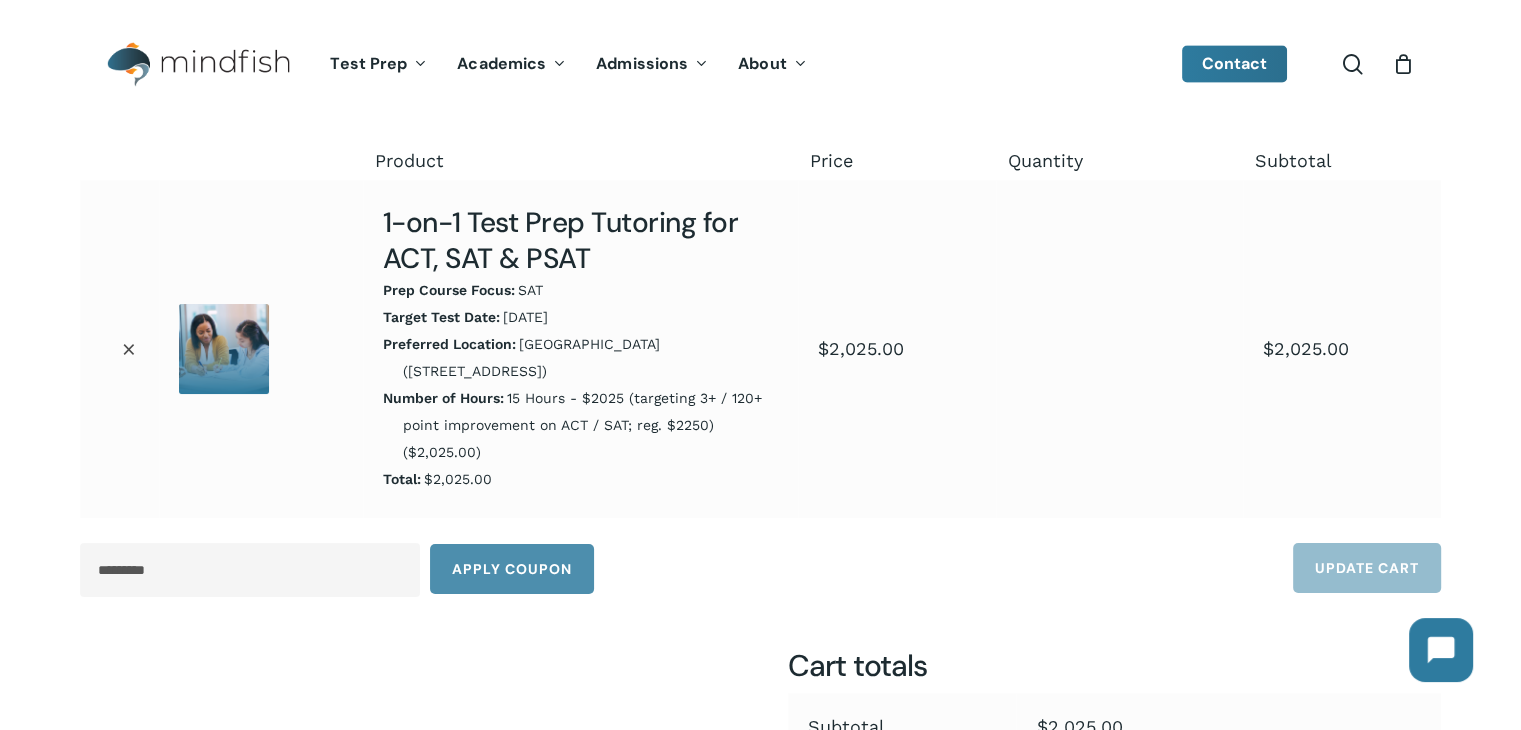 click on "Apply coupon" at bounding box center (512, 569) 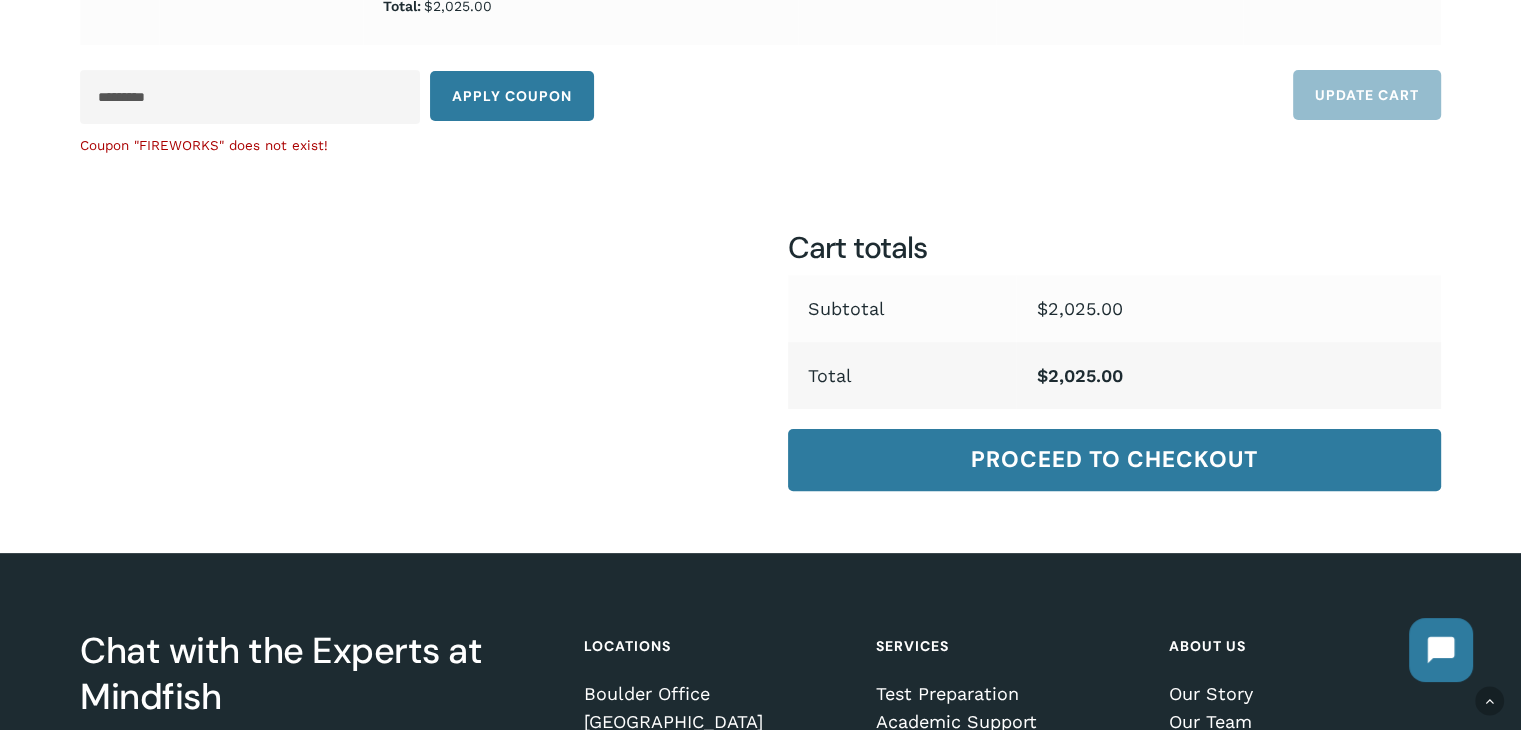scroll, scrollTop: 476, scrollLeft: 0, axis: vertical 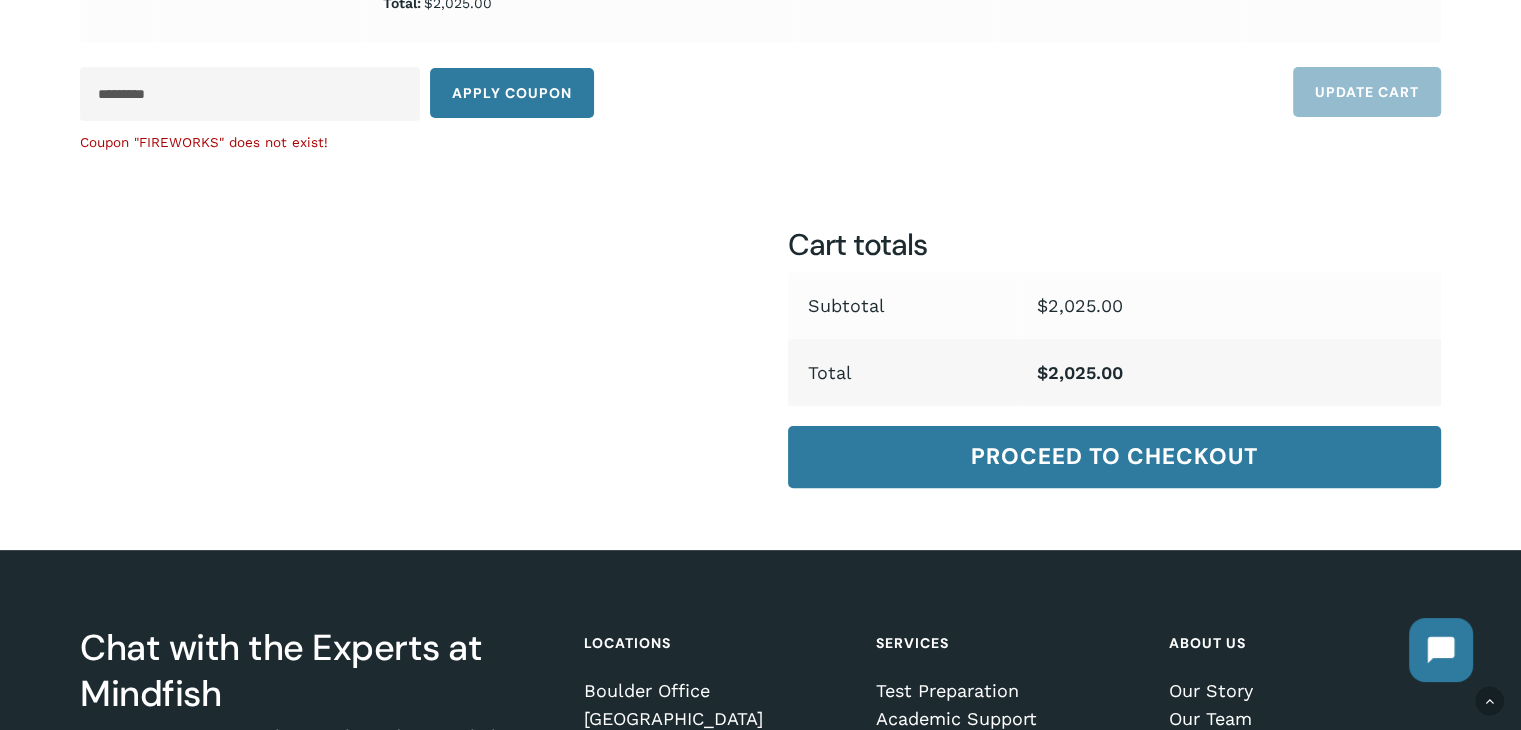 drag, startPoint x: 217, startPoint y: 60, endPoint x: 6, endPoint y: 77, distance: 211.68373 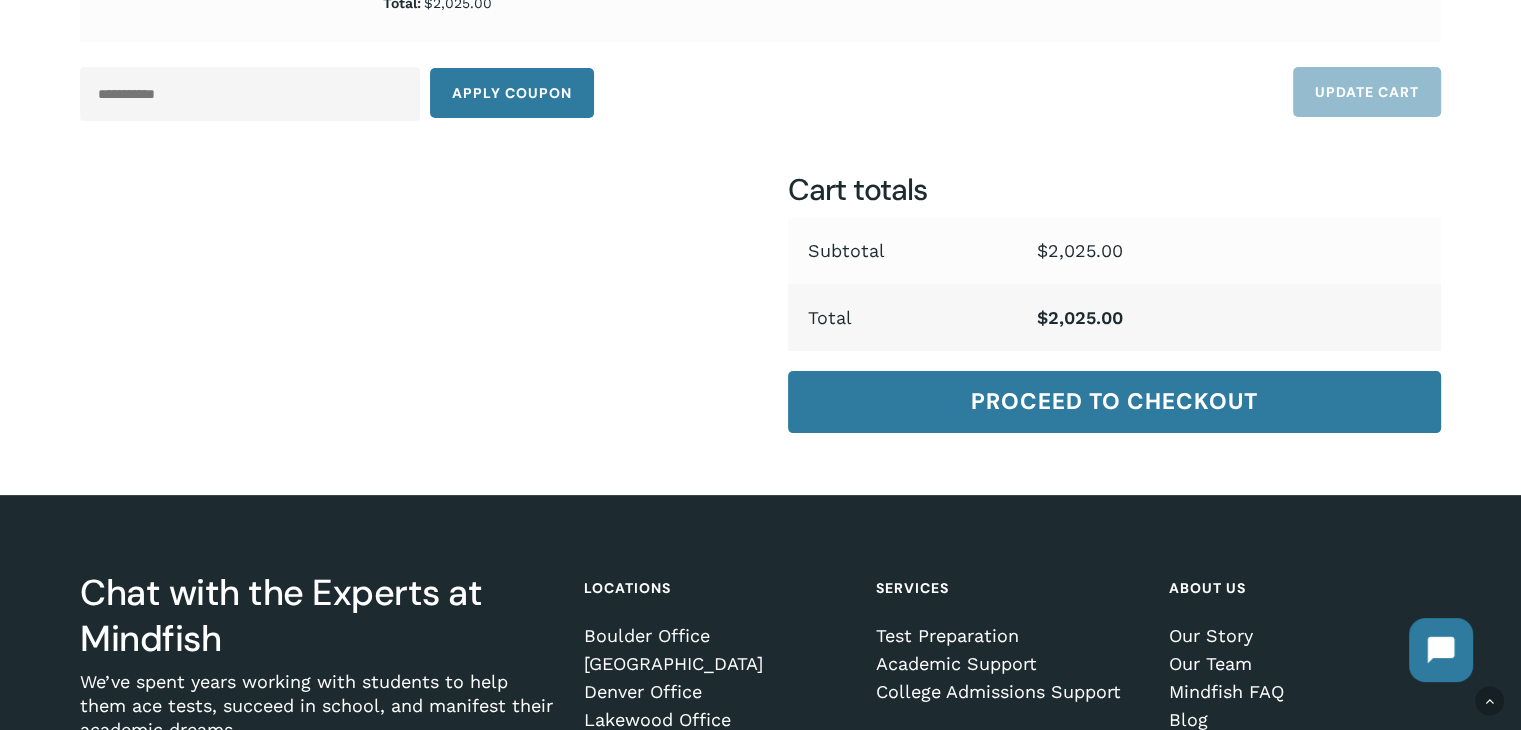 type 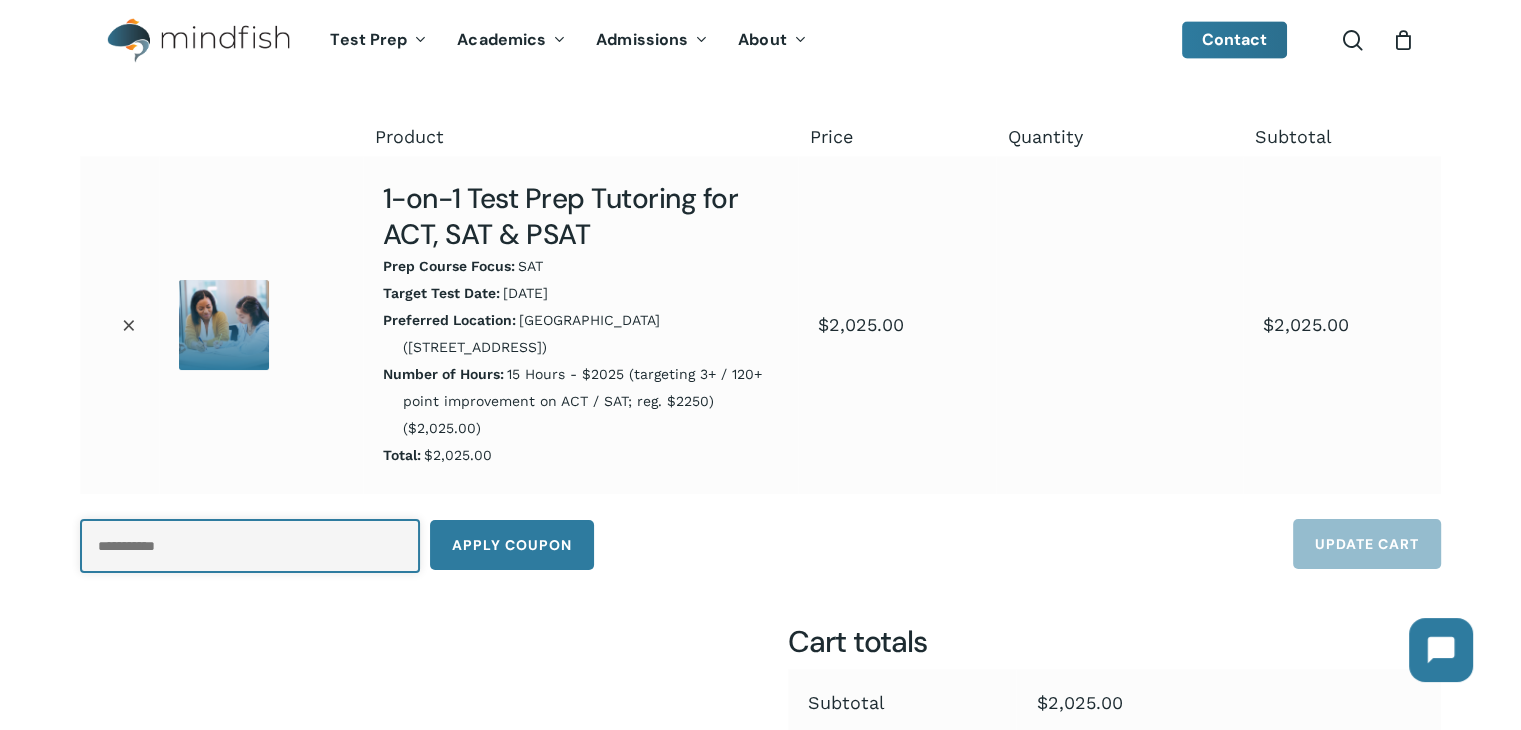 scroll, scrollTop: 0, scrollLeft: 0, axis: both 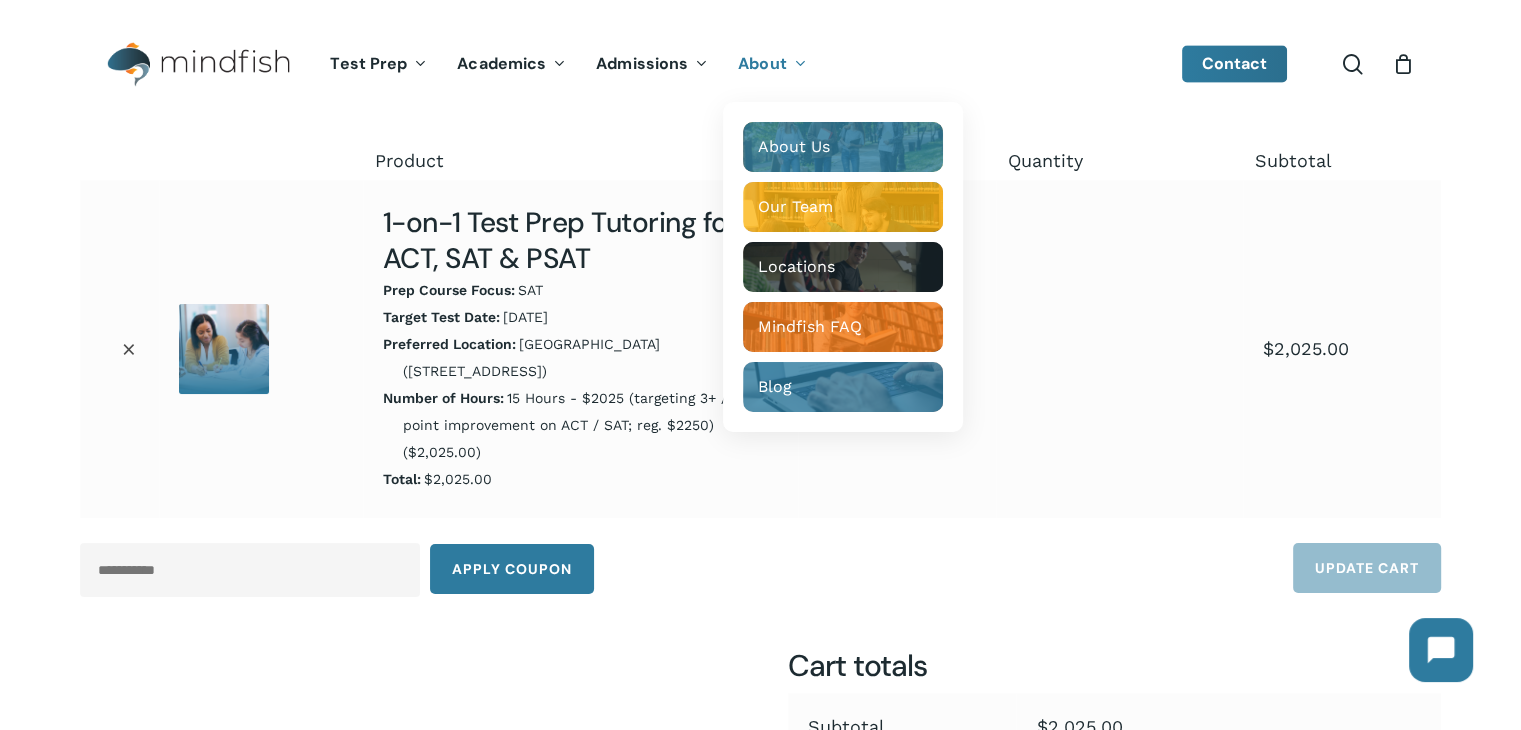 click on "Hit enter to search or ESC to close
Close Search
search
1
Menu
Test Prep
Test Prep
Test Prep Tutoring
Practice Test Program
ACT/SAT/PSAT Tutoring
Score Peak Tutoring
Other Test Prep Options
SAT/ACT Prep for Neurodivergent Students
GMAT & GRE Exam Prep
LSAT Prep Tutoring
ISEE, SSAT, & HSPT Prep
Boulder SAT Prep Class (2025)
Denver Tech Center SAT Prep Class (2025)
Boise SAT Prep Class (2025)
Private School Courses
Kent Denver: 2024-2025 ACT Prep
Kent Denver: 2025 SAT Prep
Dawson School: 2024-2025 ACT Prep
Dawson School: 2025 SAT Prep
Colorado Academy: 2024-2025 SAT/ACT Prep" at bounding box center (760, 751) 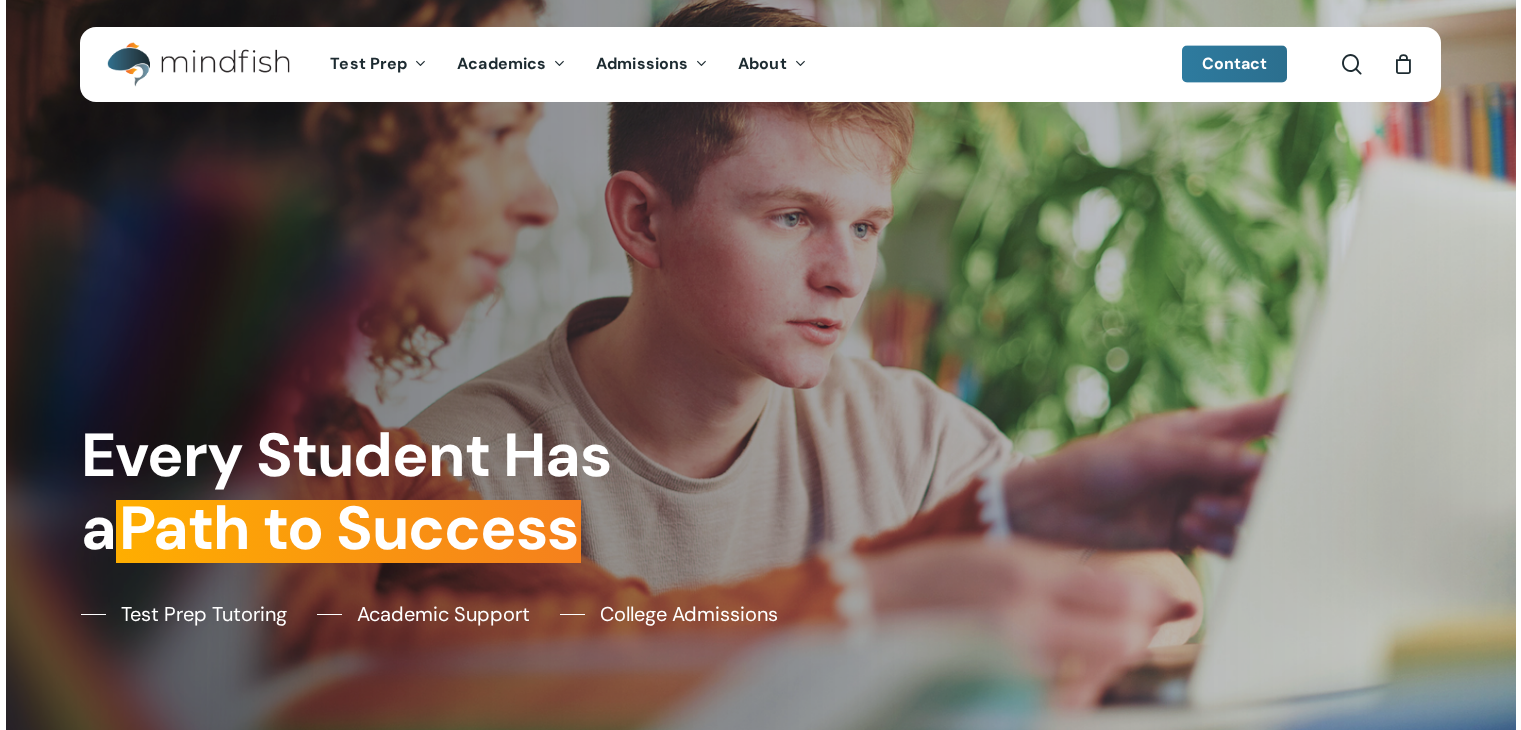 scroll, scrollTop: 0, scrollLeft: 0, axis: both 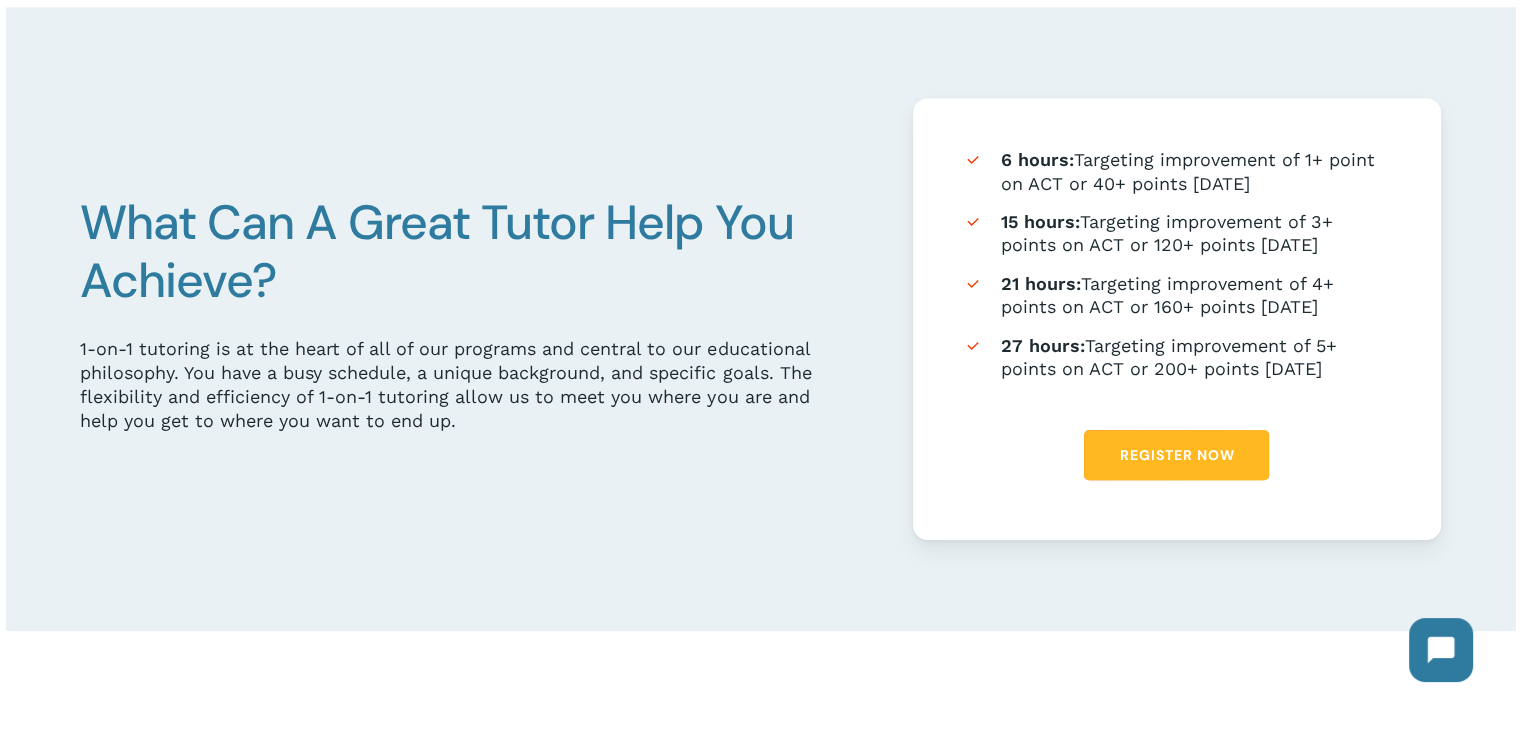 click on "Register Now" at bounding box center (1176, 455) 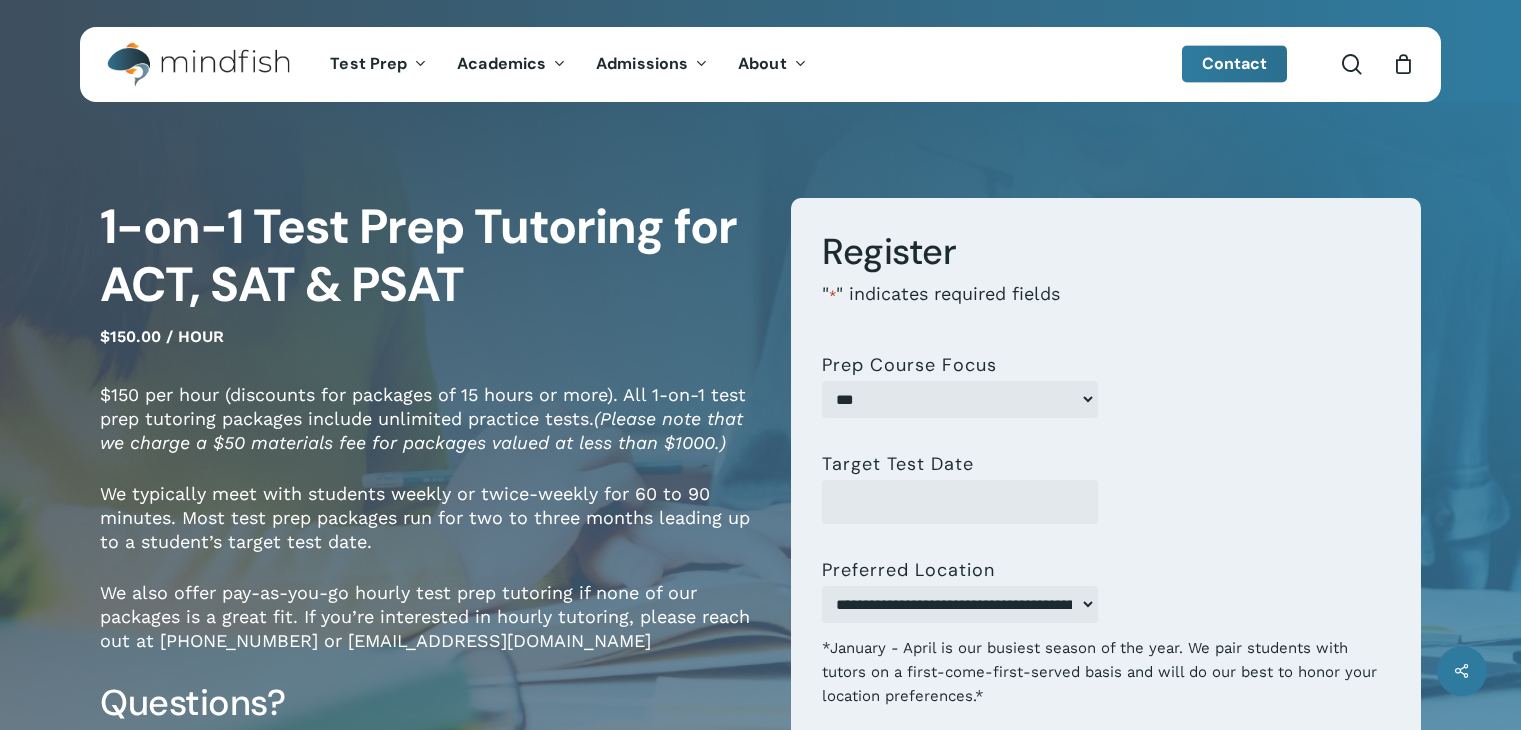 scroll, scrollTop: 0, scrollLeft: 0, axis: both 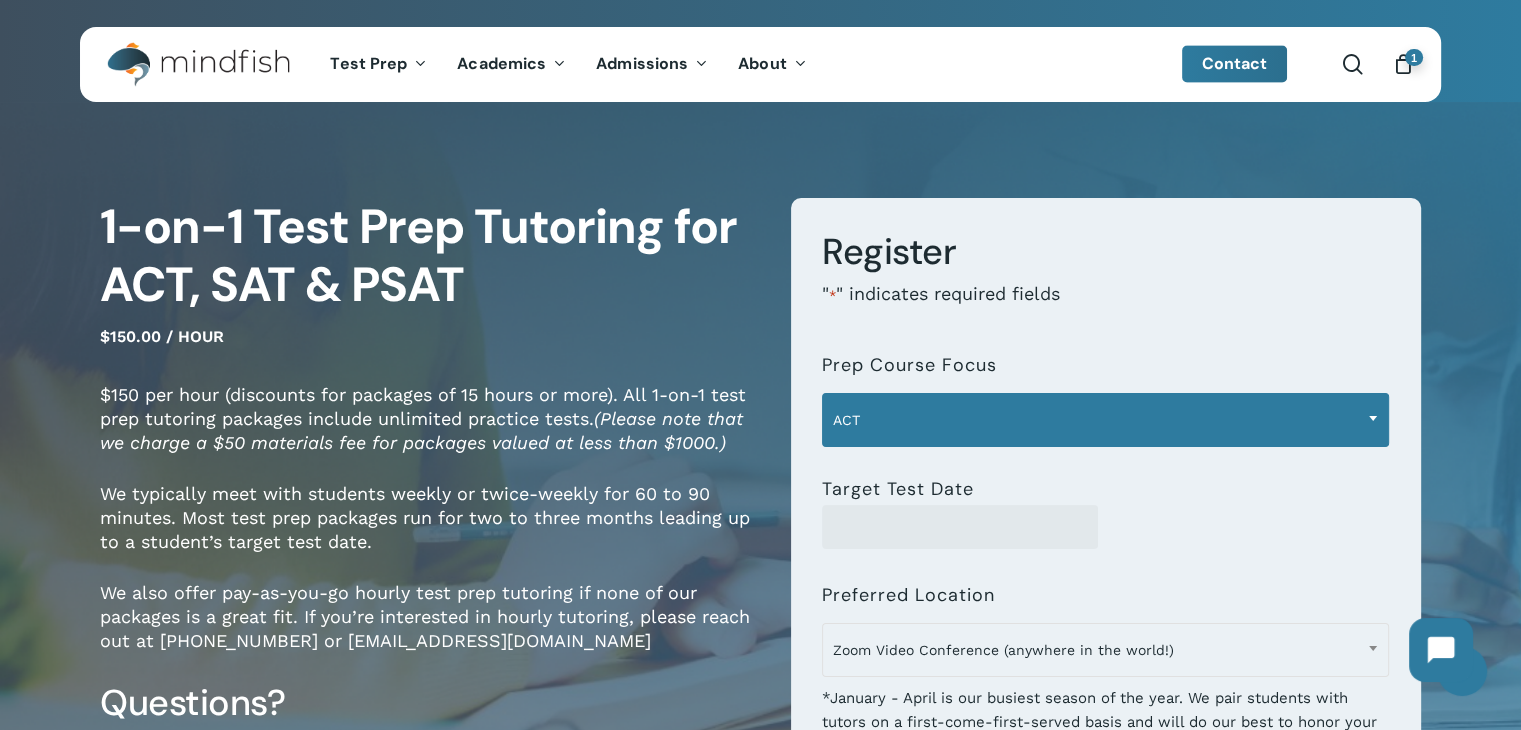 drag, startPoint x: 1114, startPoint y: 435, endPoint x: 1067, endPoint y: 440, distance: 47.26521 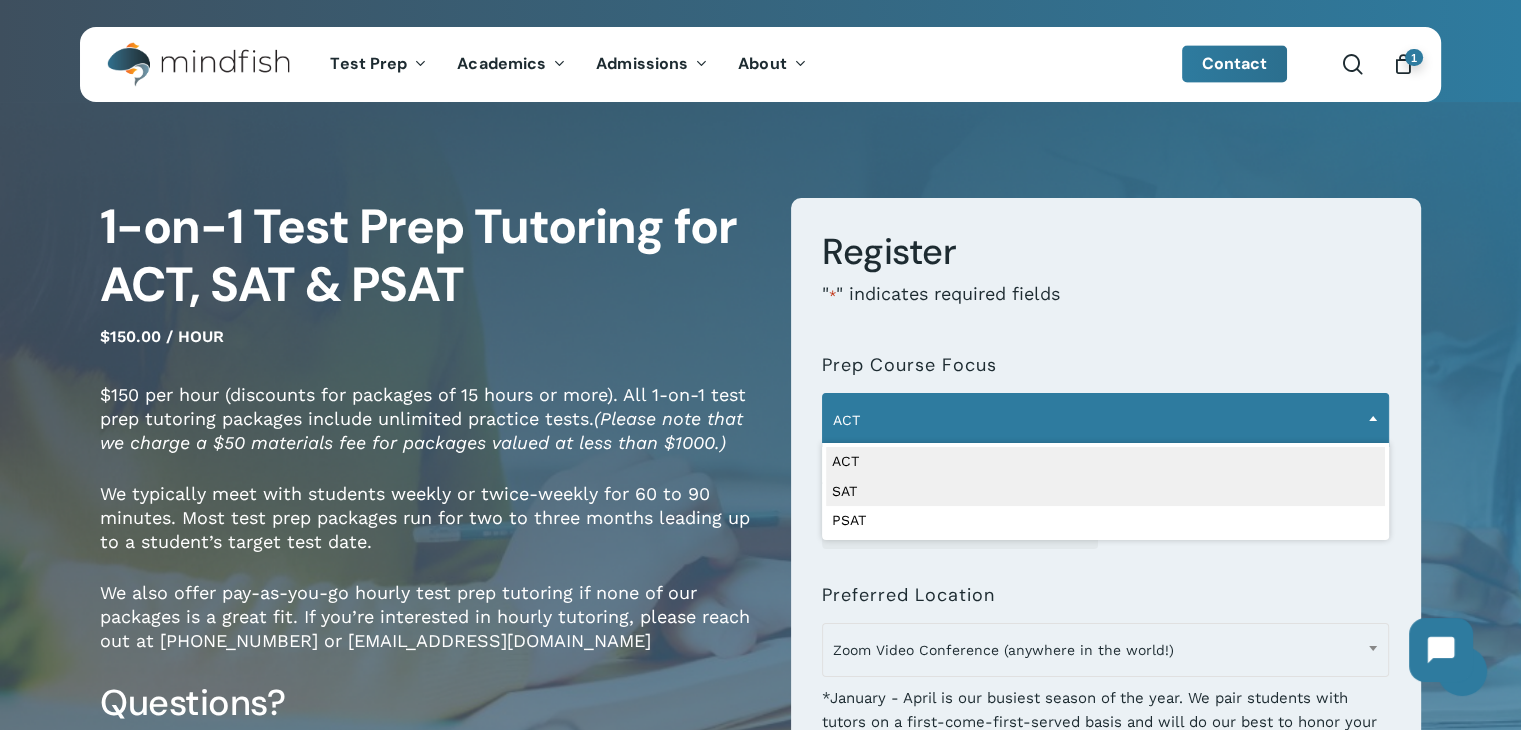 select on "***" 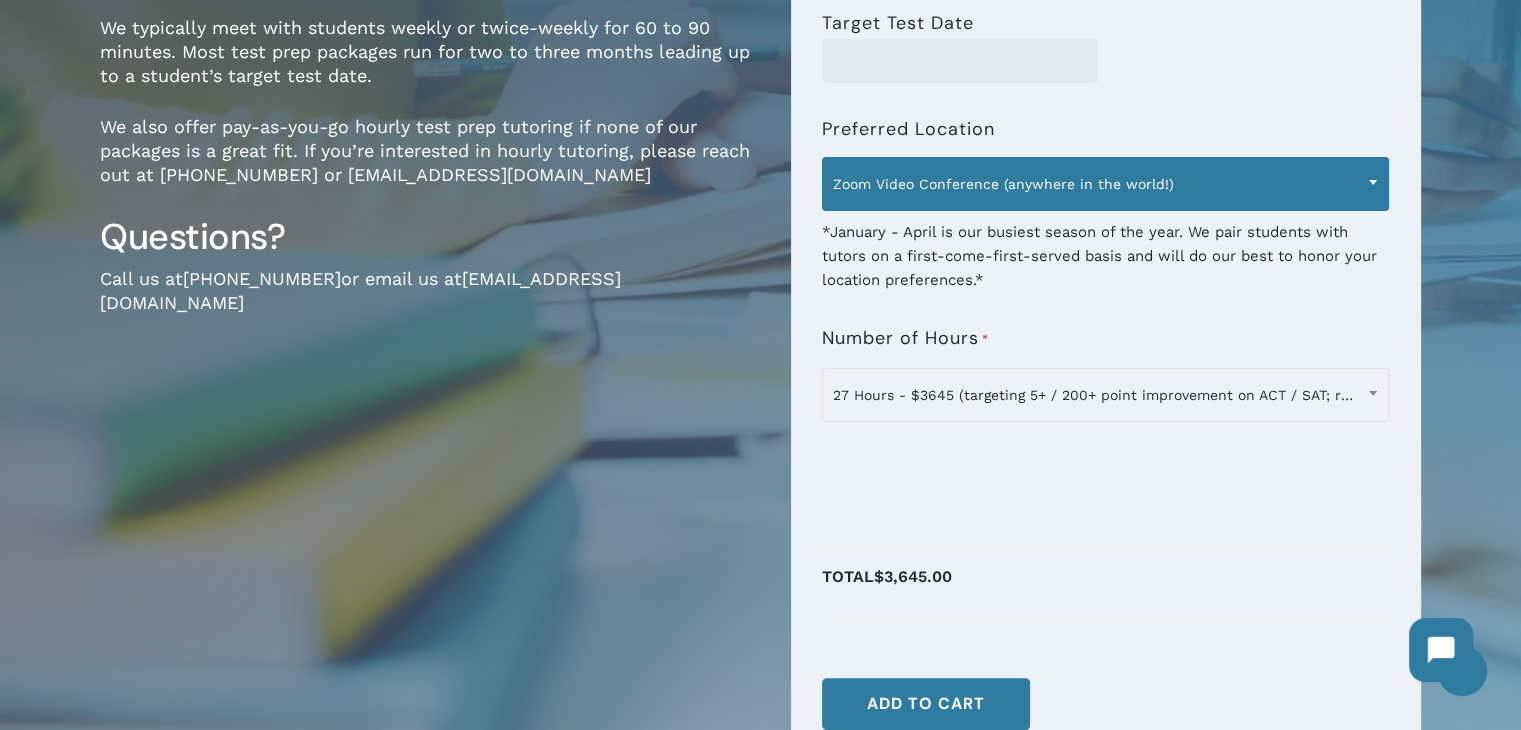 scroll, scrollTop: 470, scrollLeft: 0, axis: vertical 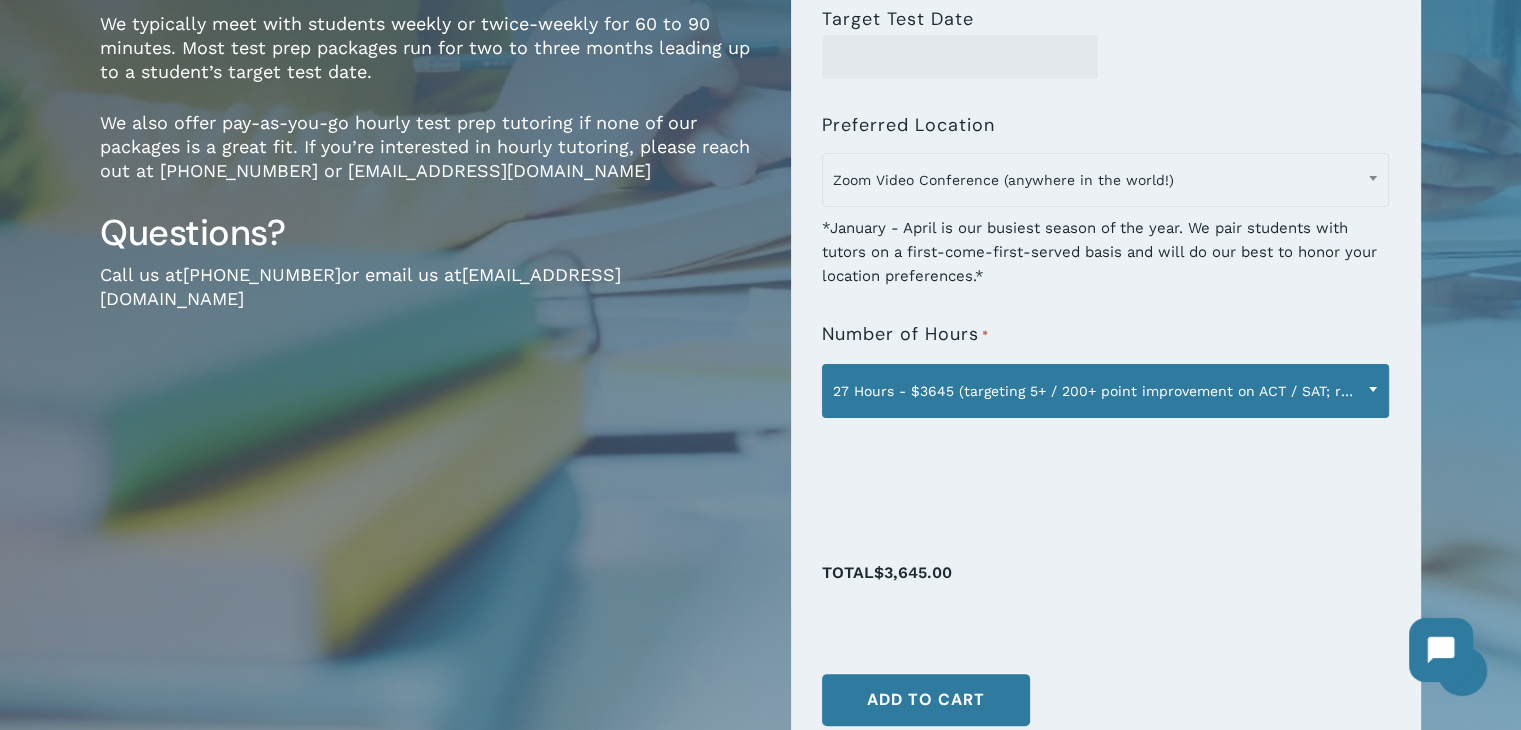 click on "27 Hours - $3645 (targeting 5+ / 200+ point improvement on ACT / SAT; reg. $4050)" at bounding box center (1105, 391) 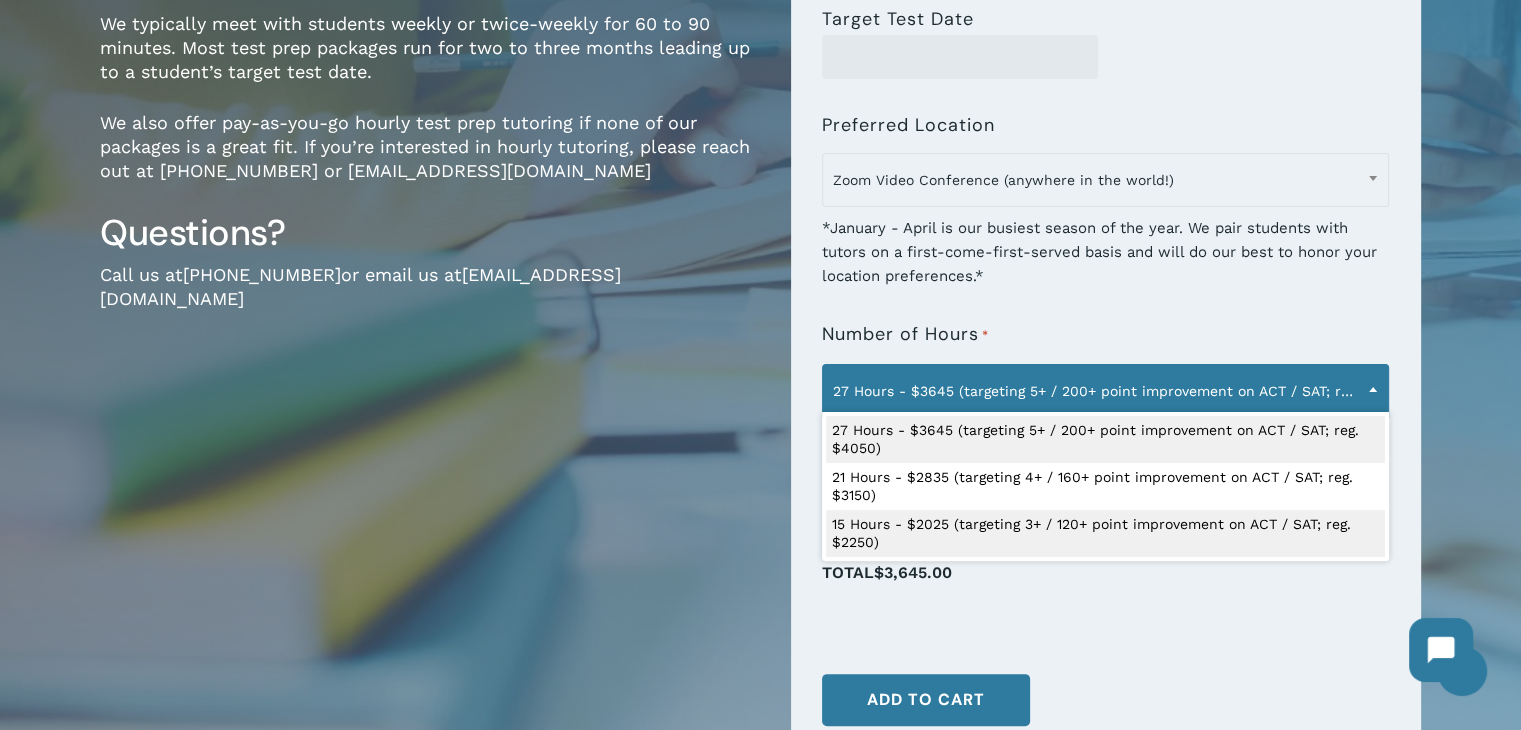 click on "**********" at bounding box center (1106, 243) 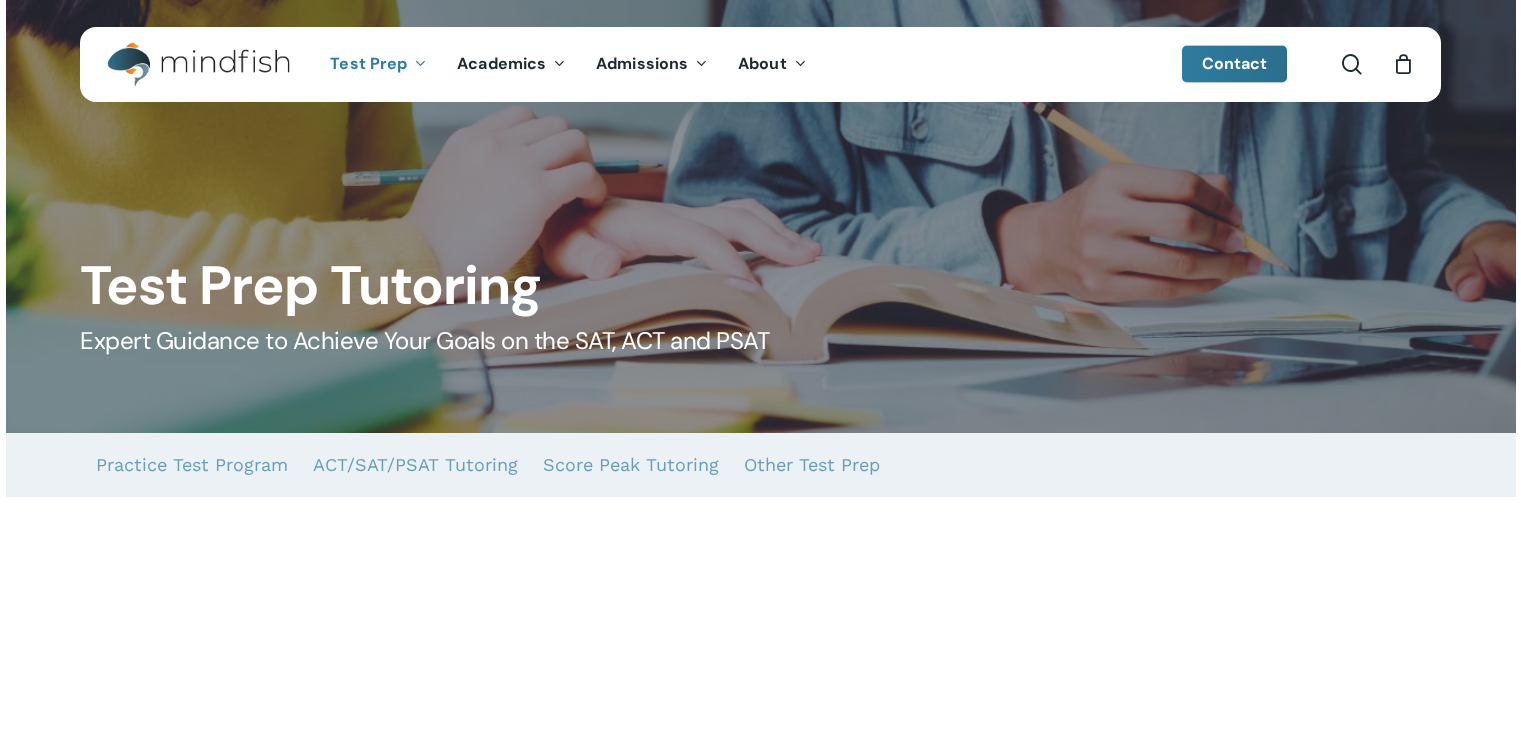 scroll, scrollTop: 928, scrollLeft: 0, axis: vertical 